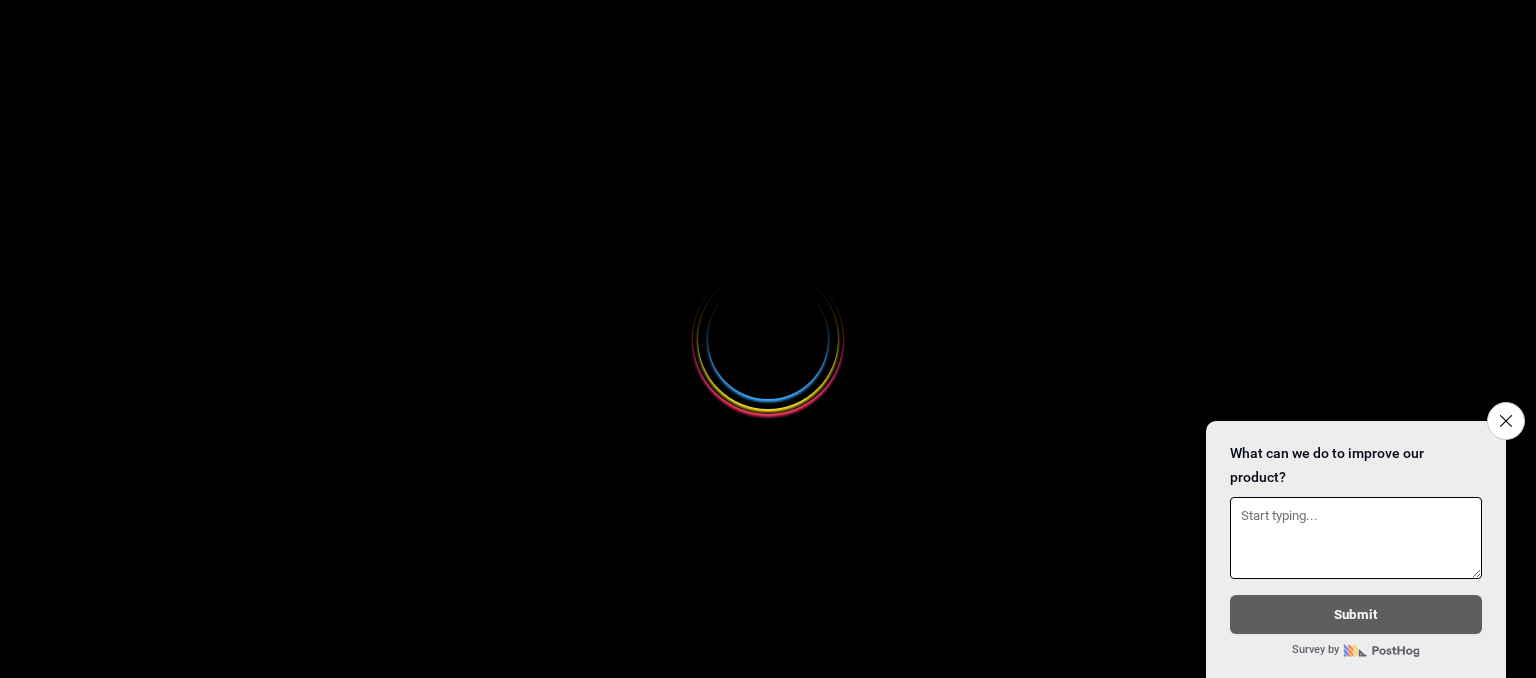 scroll, scrollTop: 0, scrollLeft: 0, axis: both 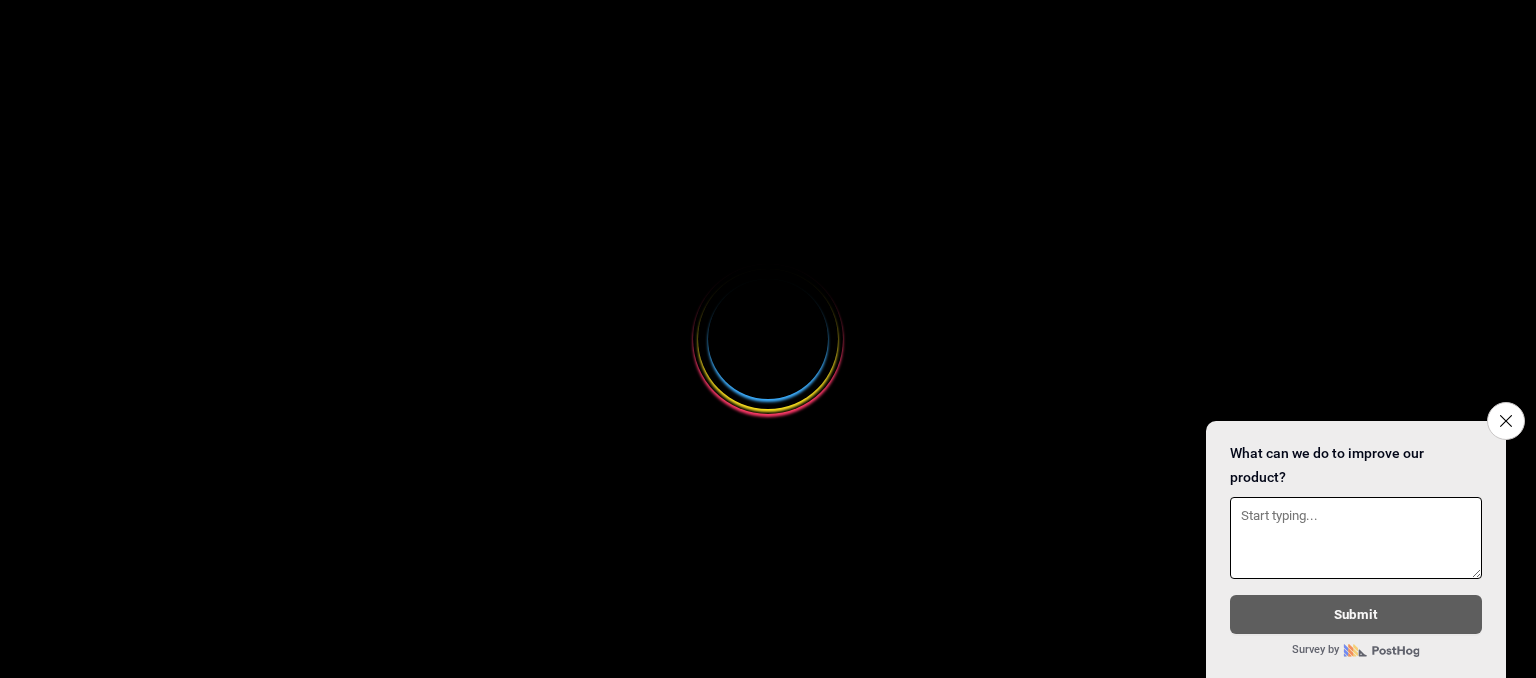 select 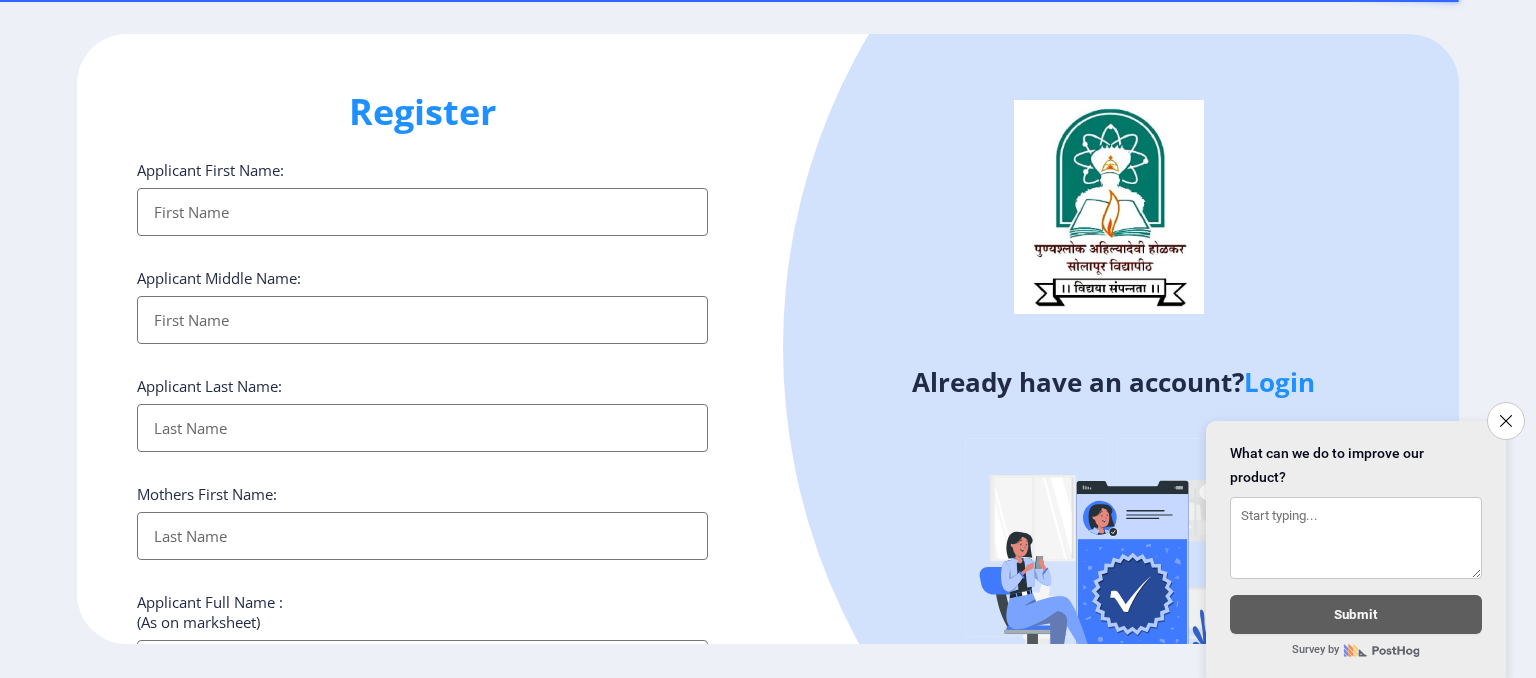 click on "Login" 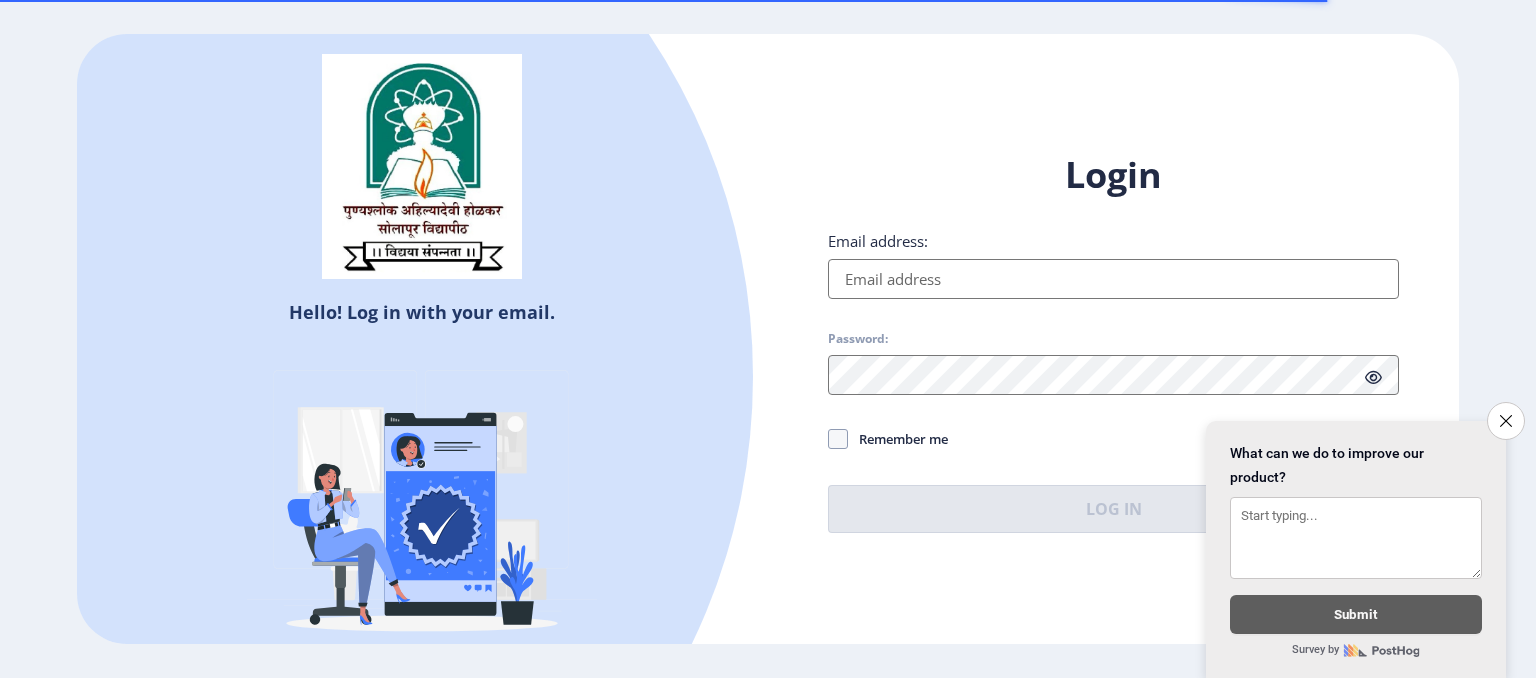 click on "Email address:" at bounding box center [1113, 279] 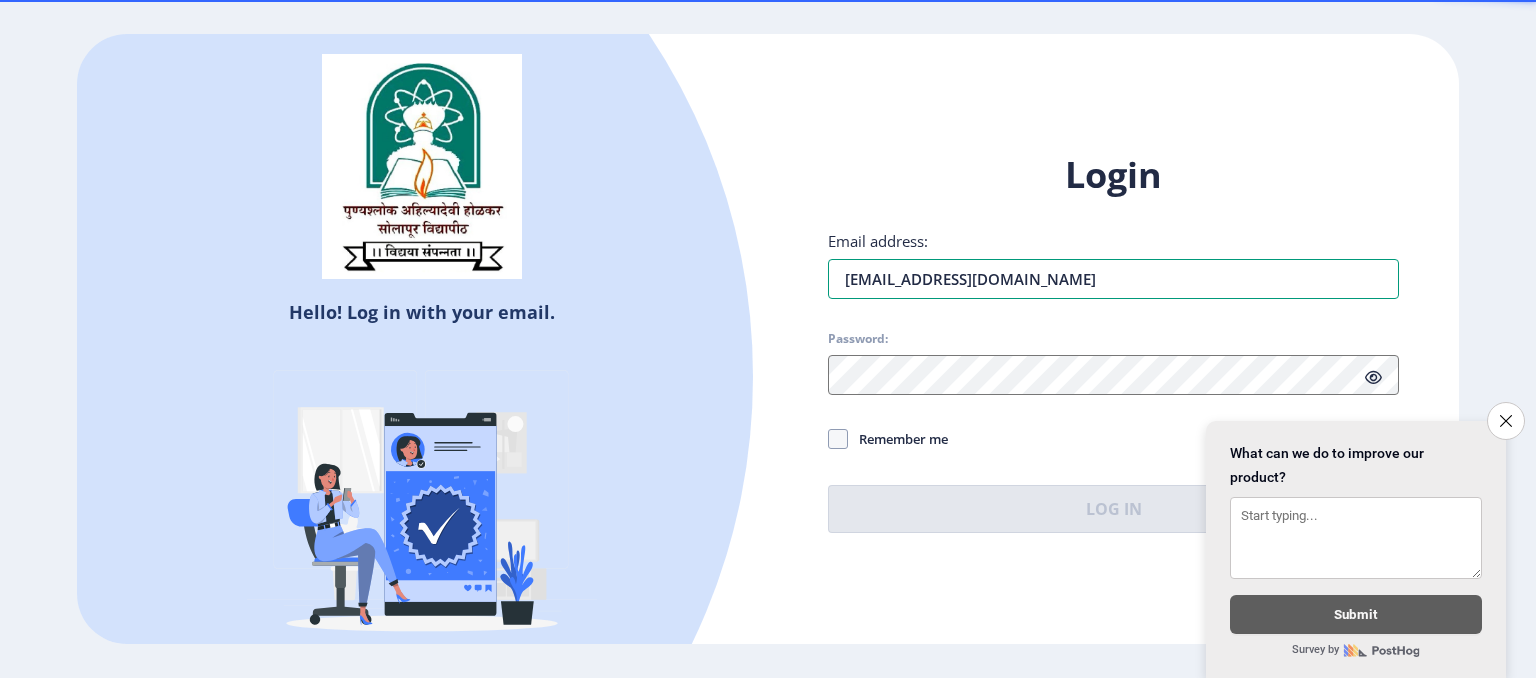 type on "[EMAIL_ADDRESS][DOMAIN_NAME]" 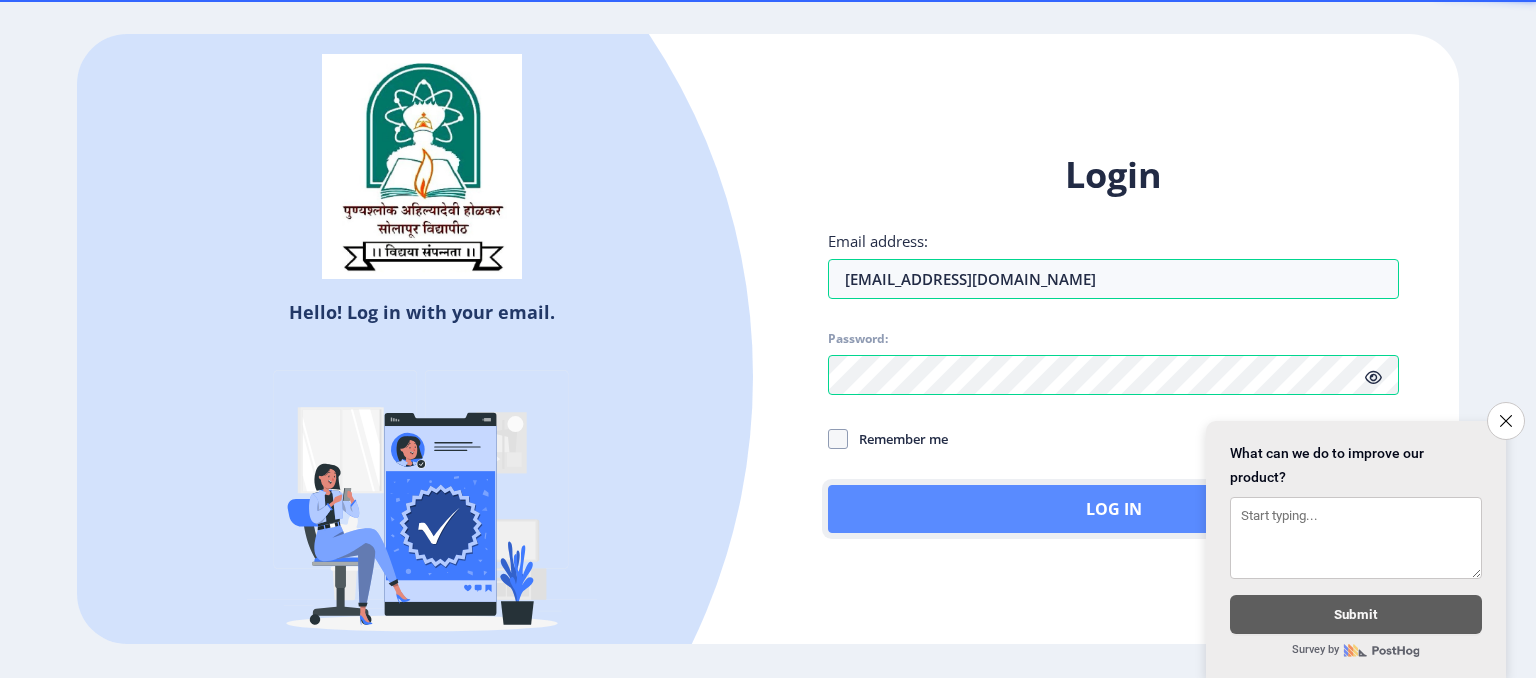 click on "Log In" 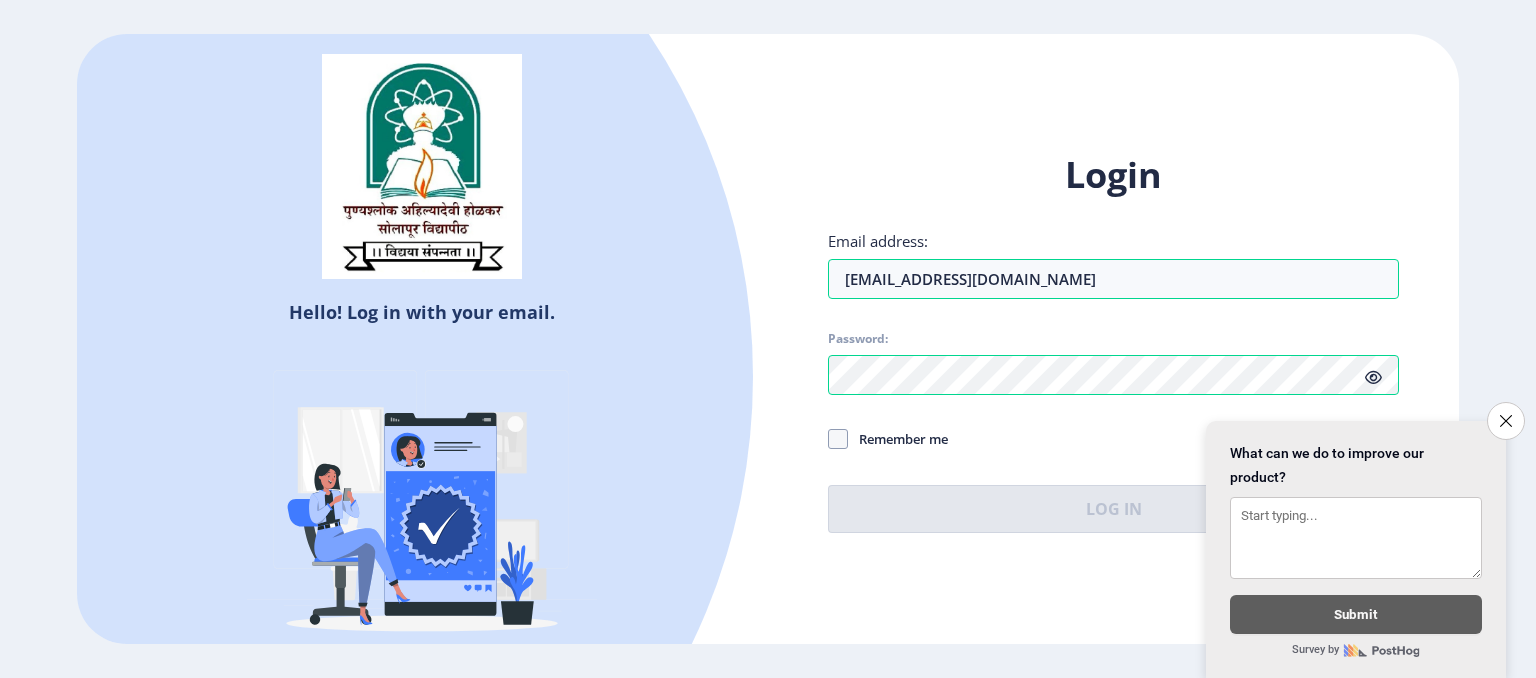 click 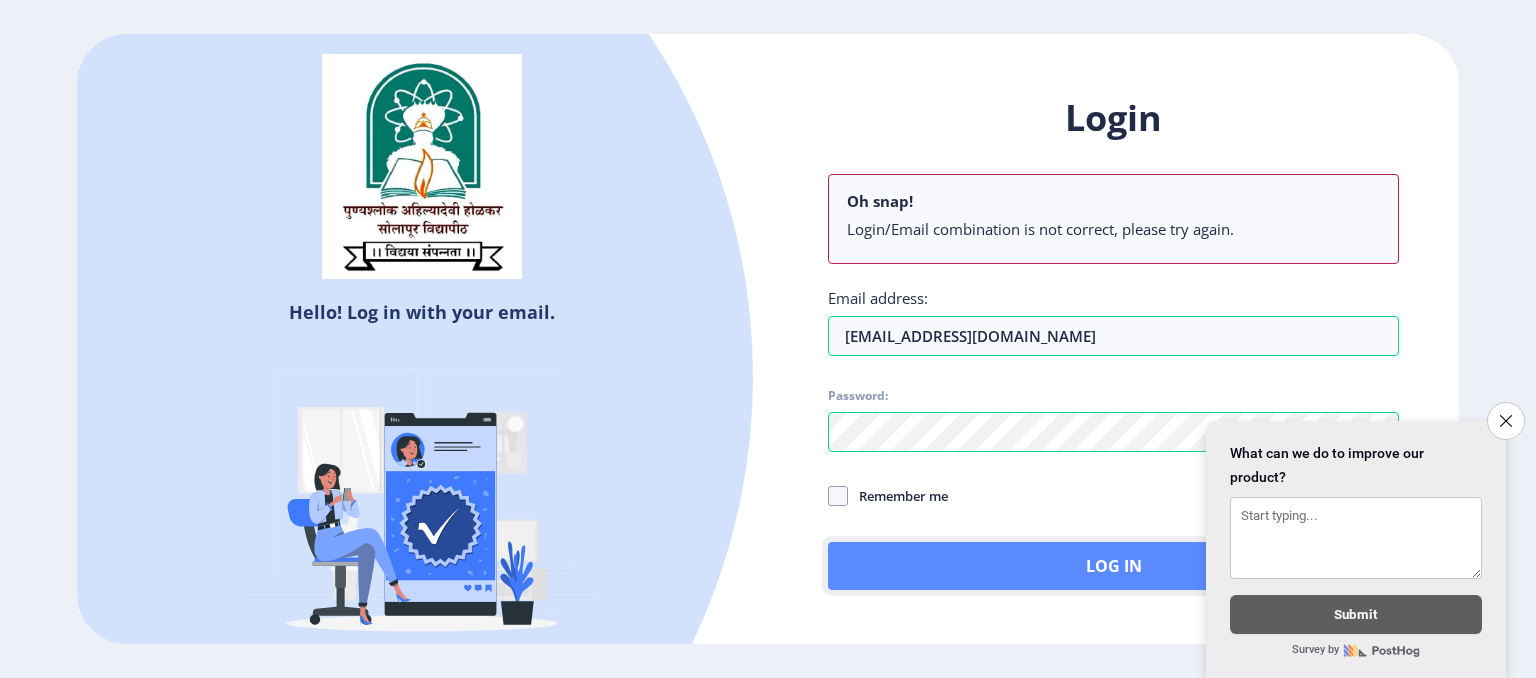 click on "Log In" 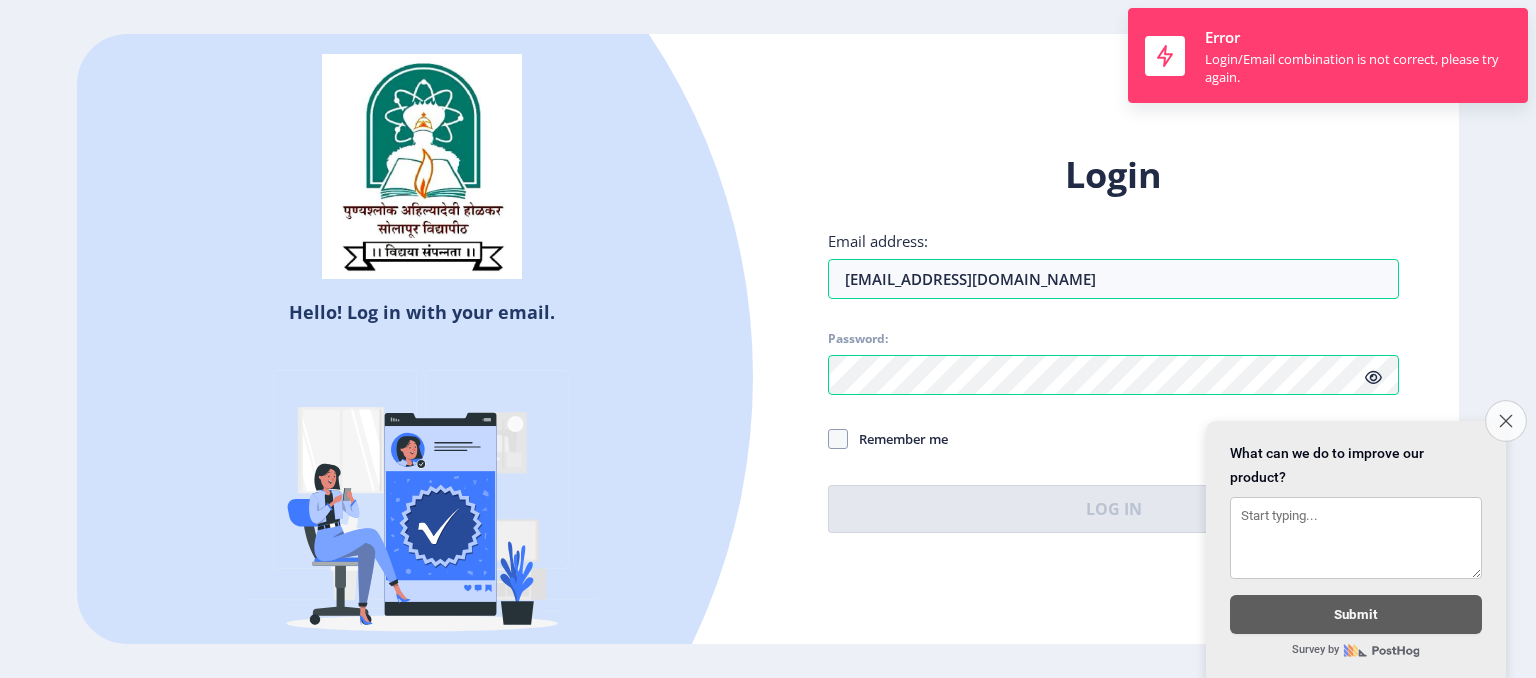 click on "Close survey" 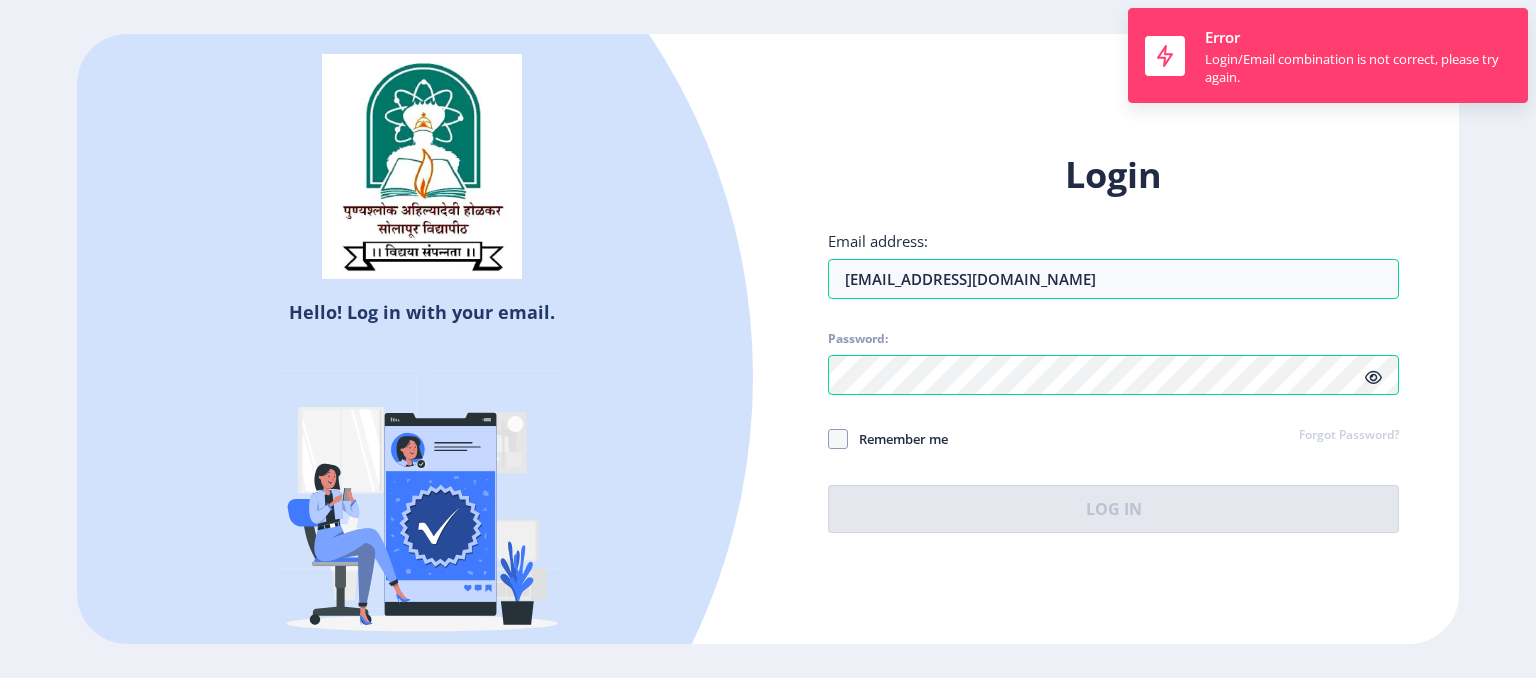 click on "Forgot Password?" 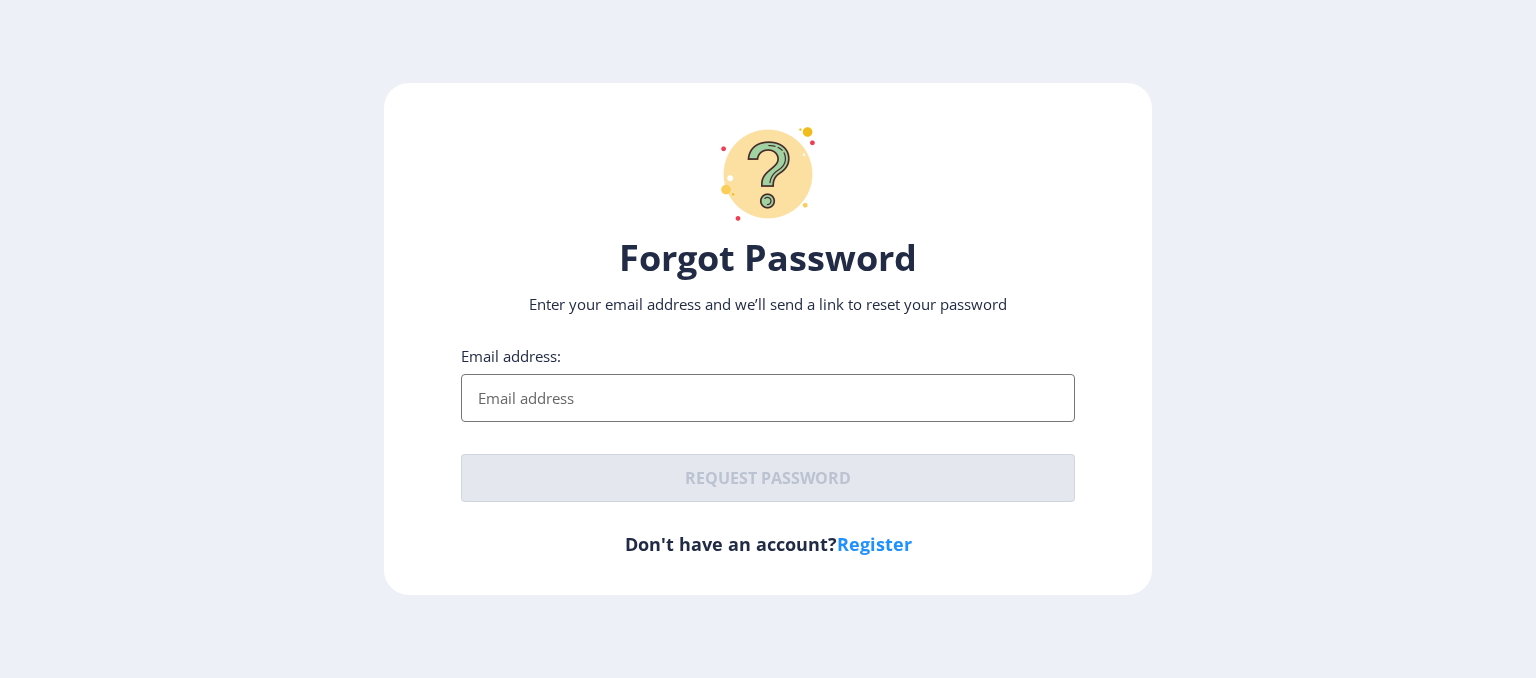 click on "Email address:" at bounding box center [768, 398] 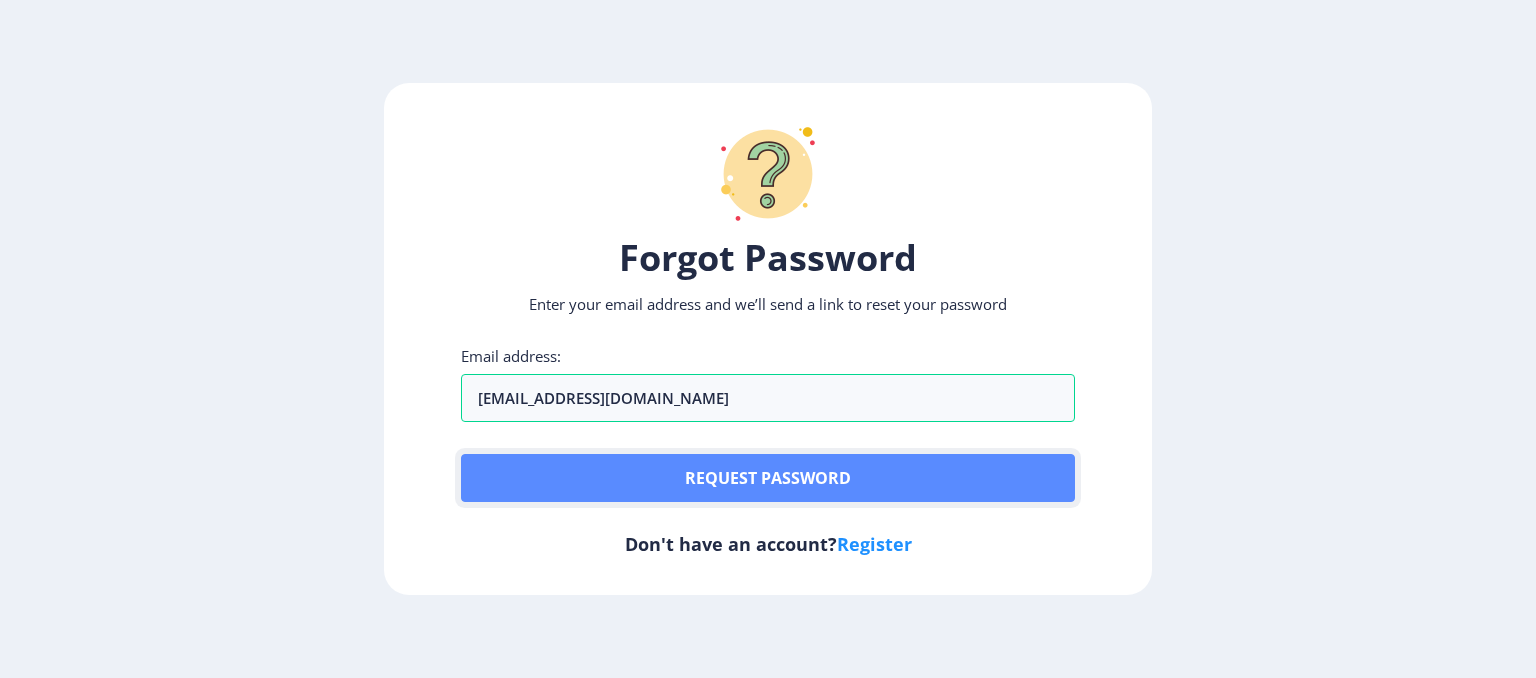 click on "Request password" 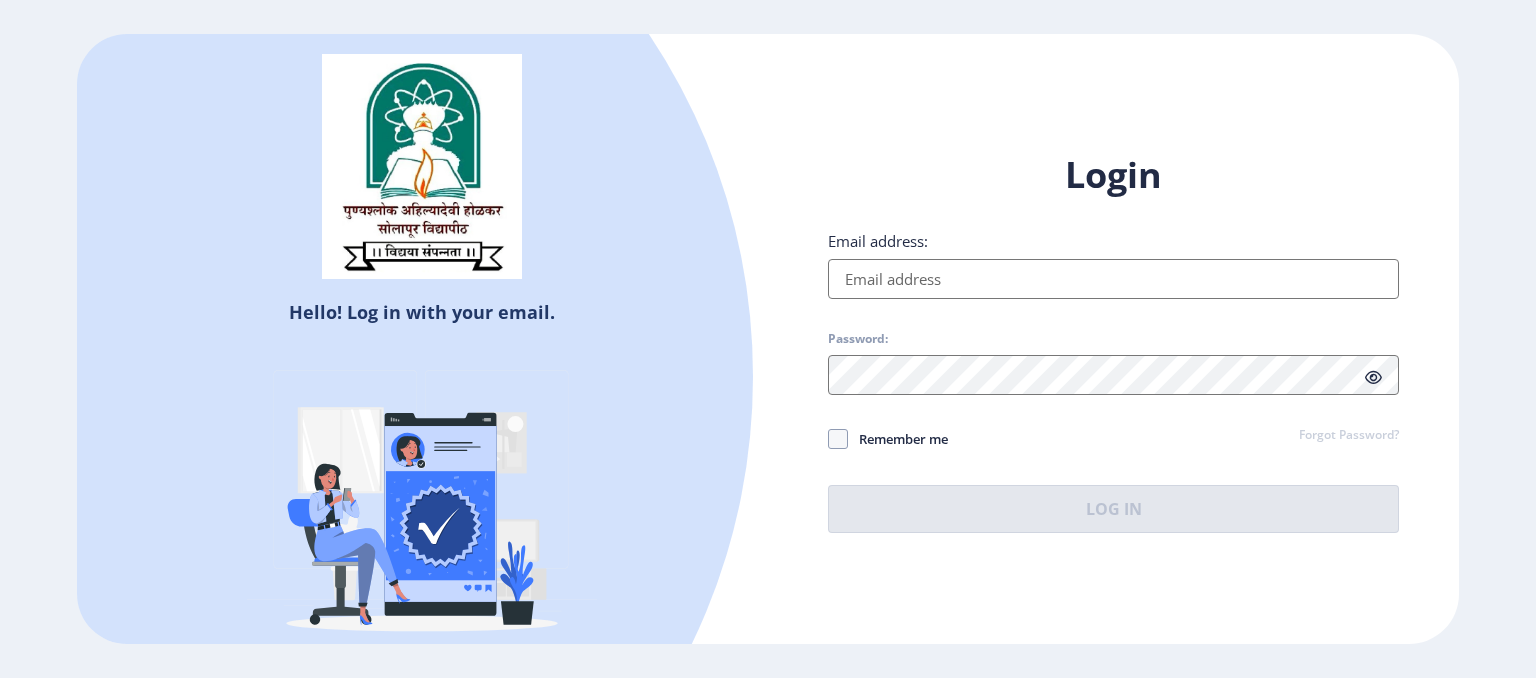 click on "Email address:" at bounding box center [1113, 279] 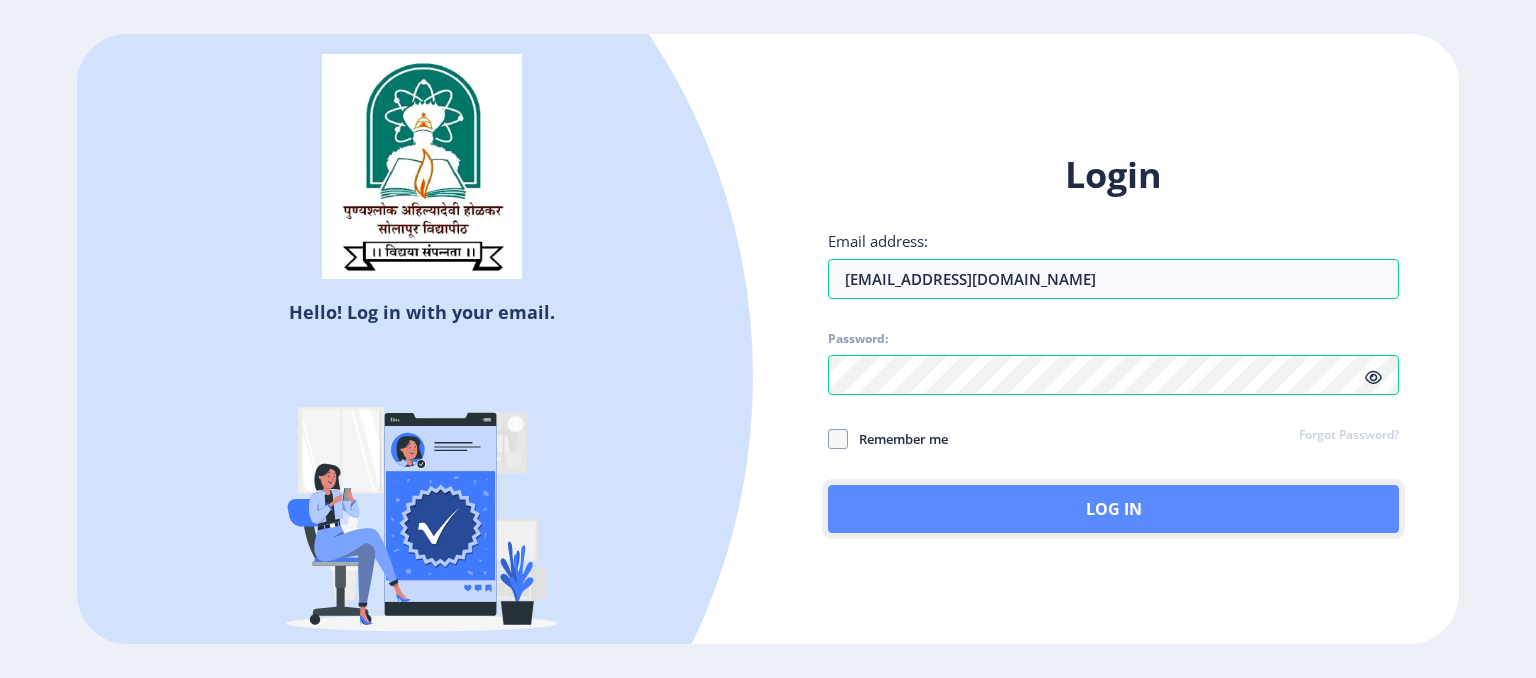 click on "Log In" 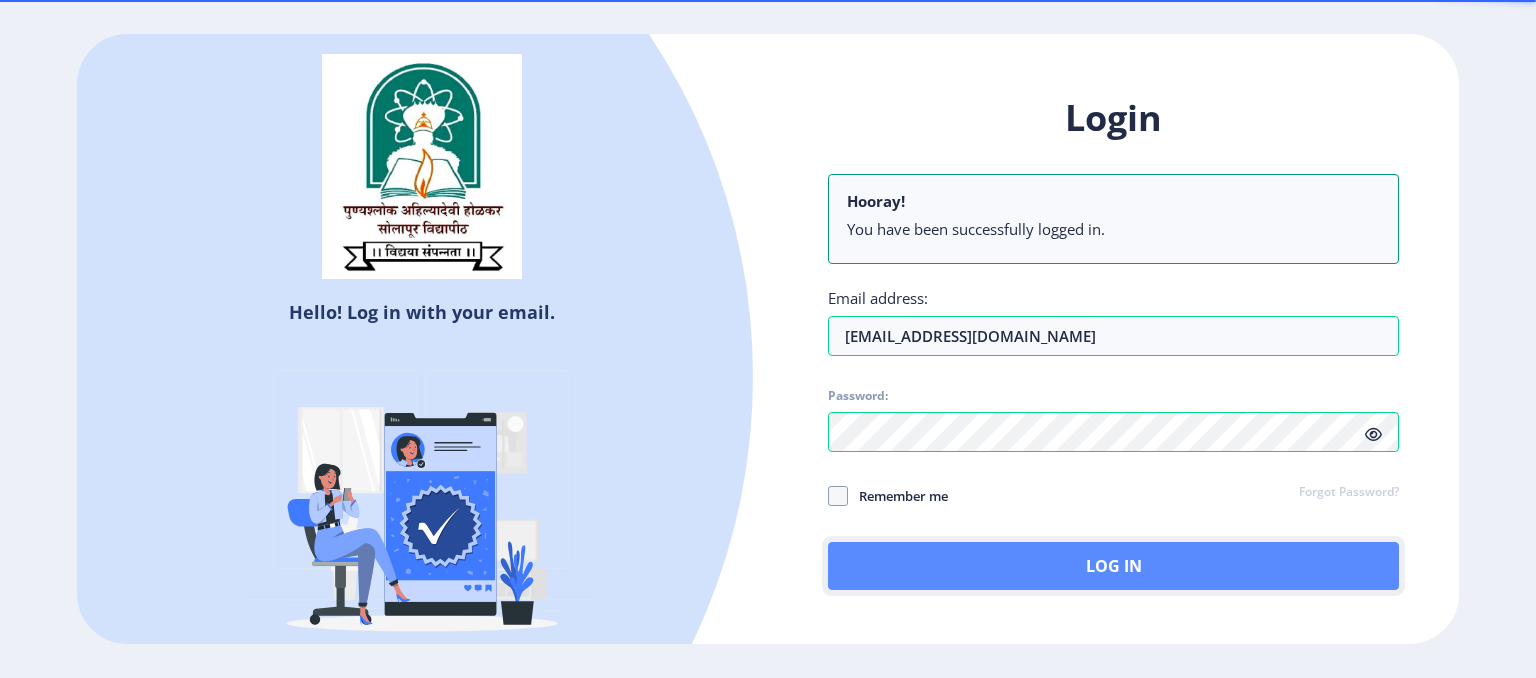 click on "Log In" 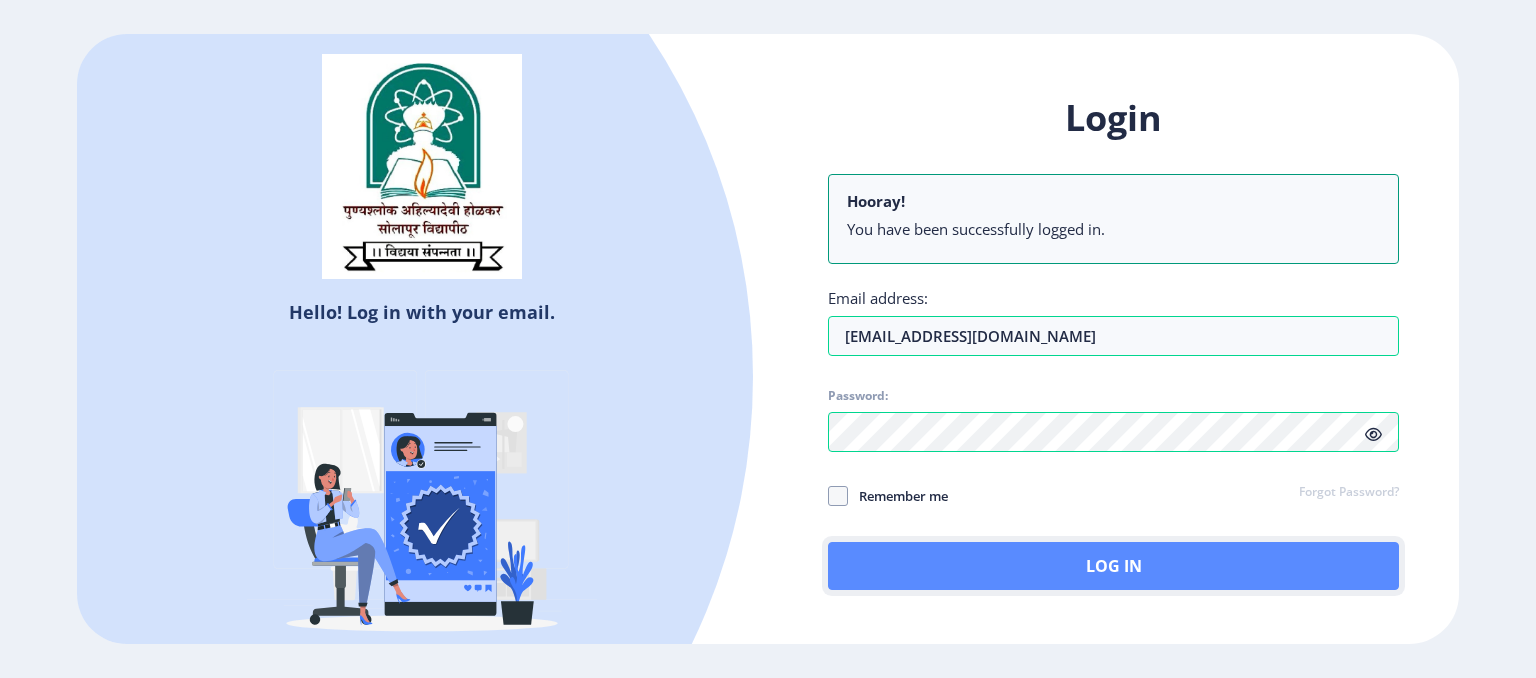 click on "Log In" 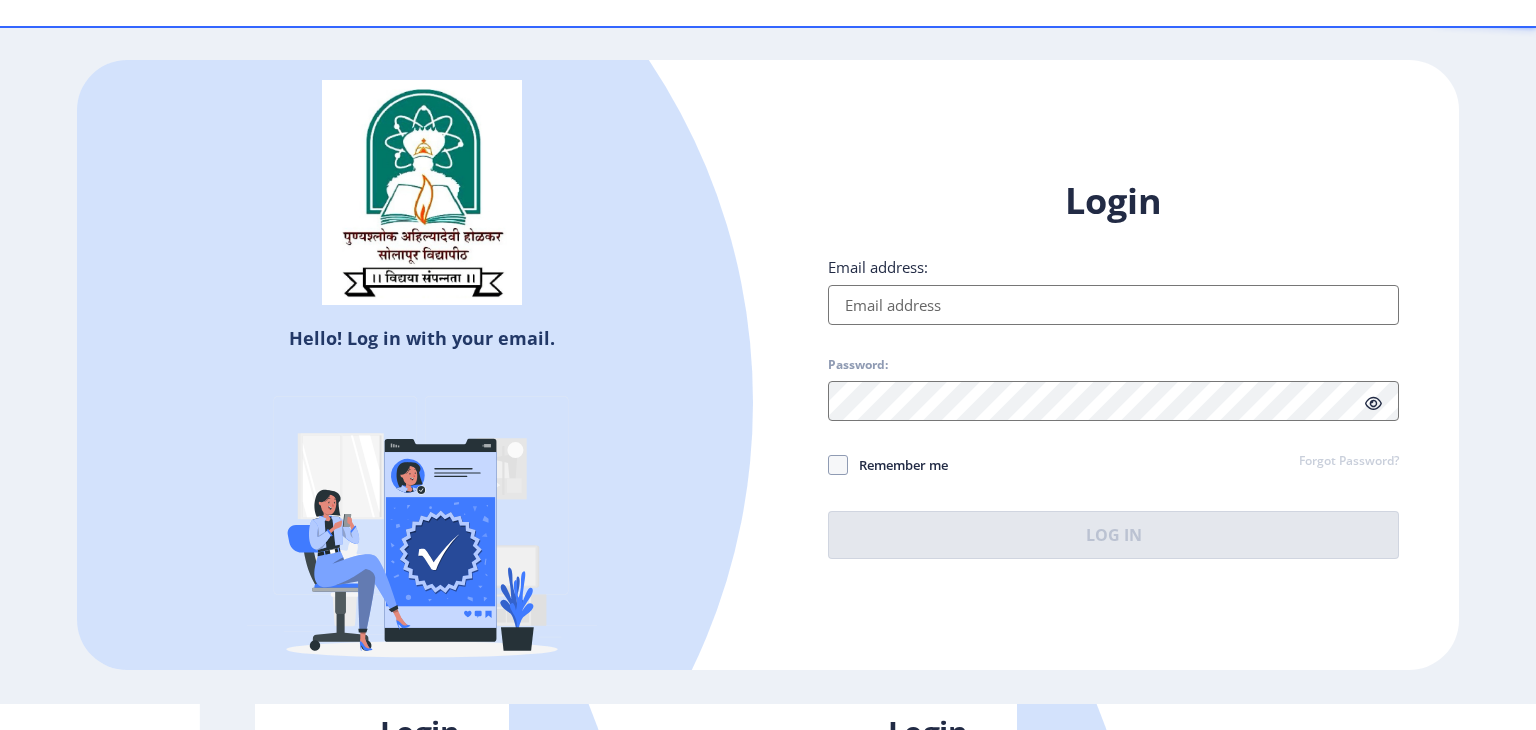 scroll, scrollTop: 0, scrollLeft: 0, axis: both 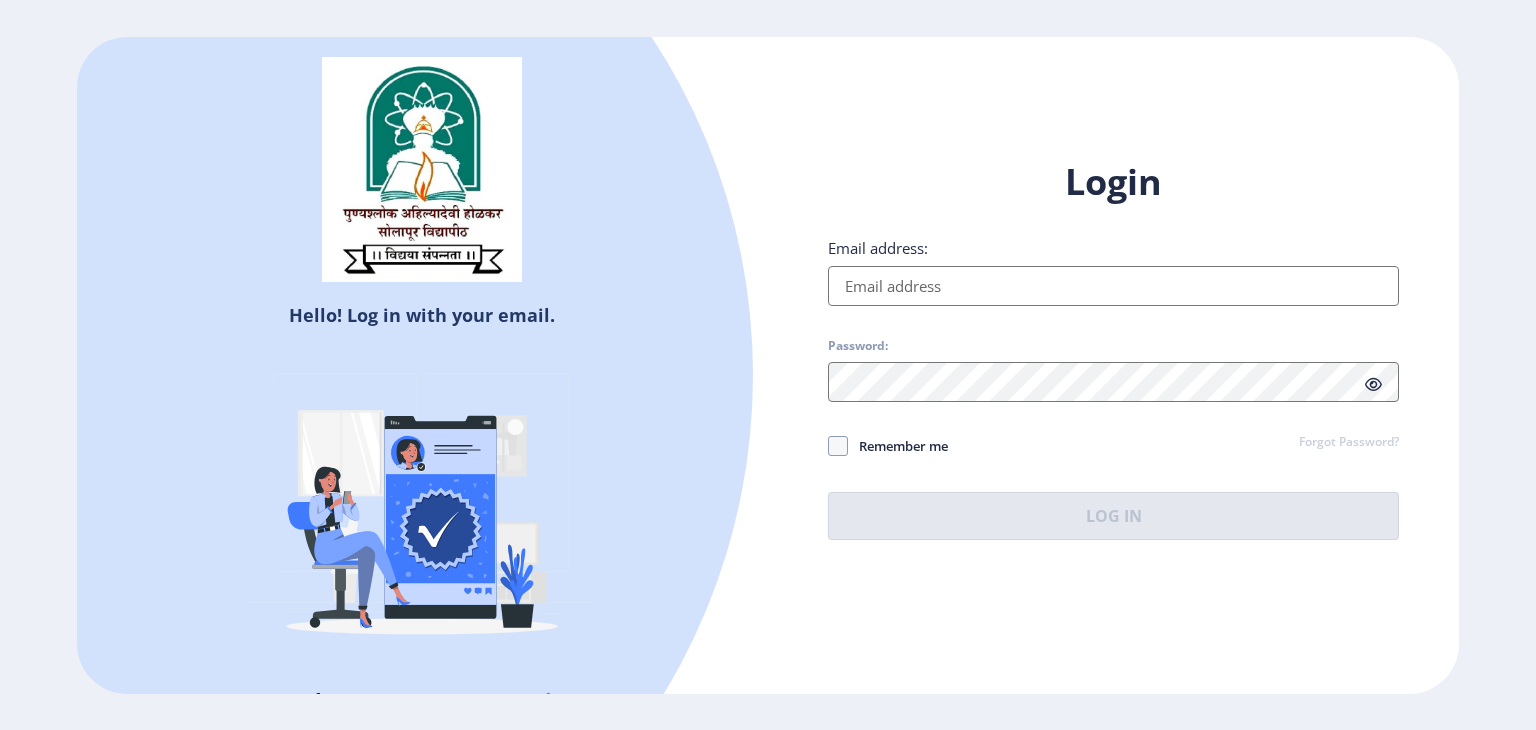 click on "Email address:" at bounding box center (1113, 286) 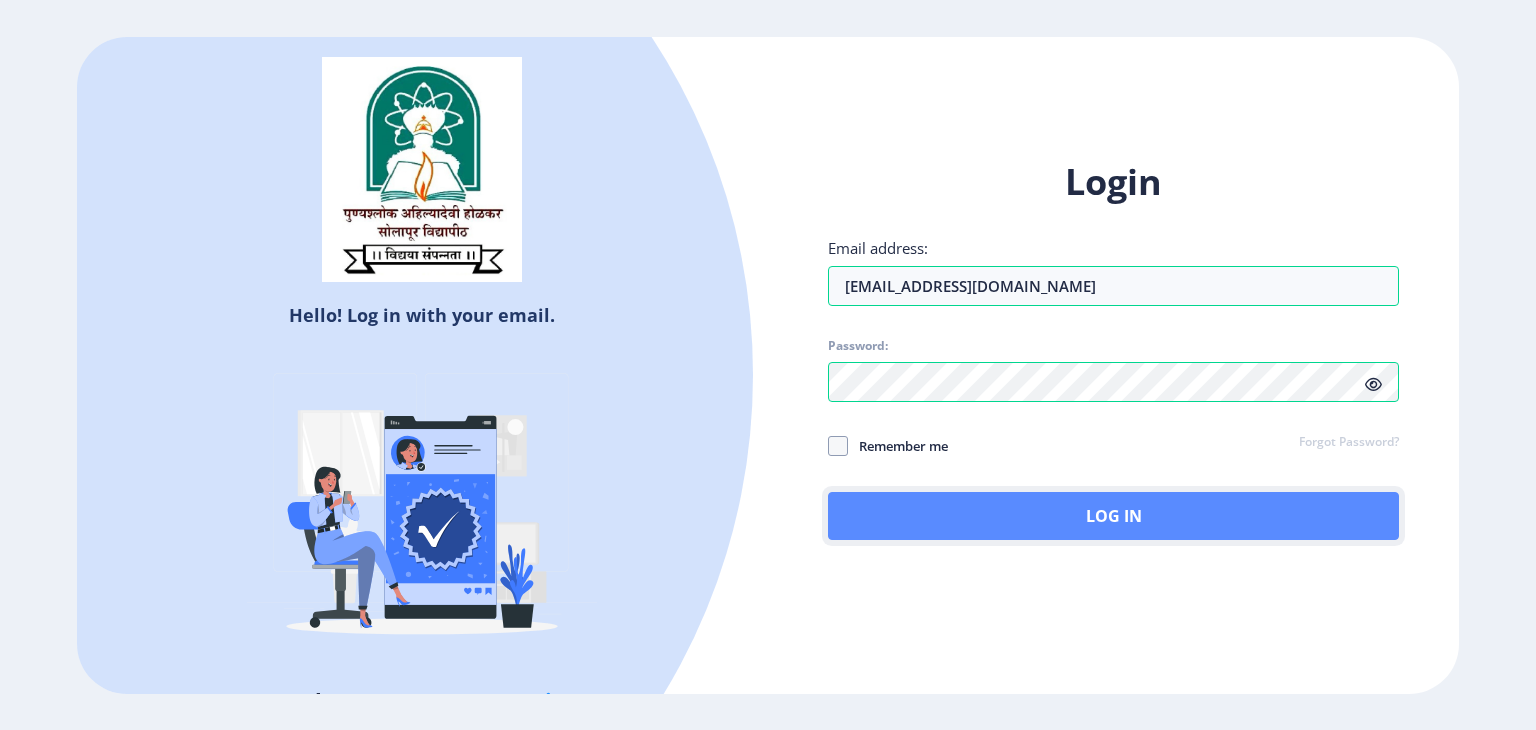 click on "Log In" 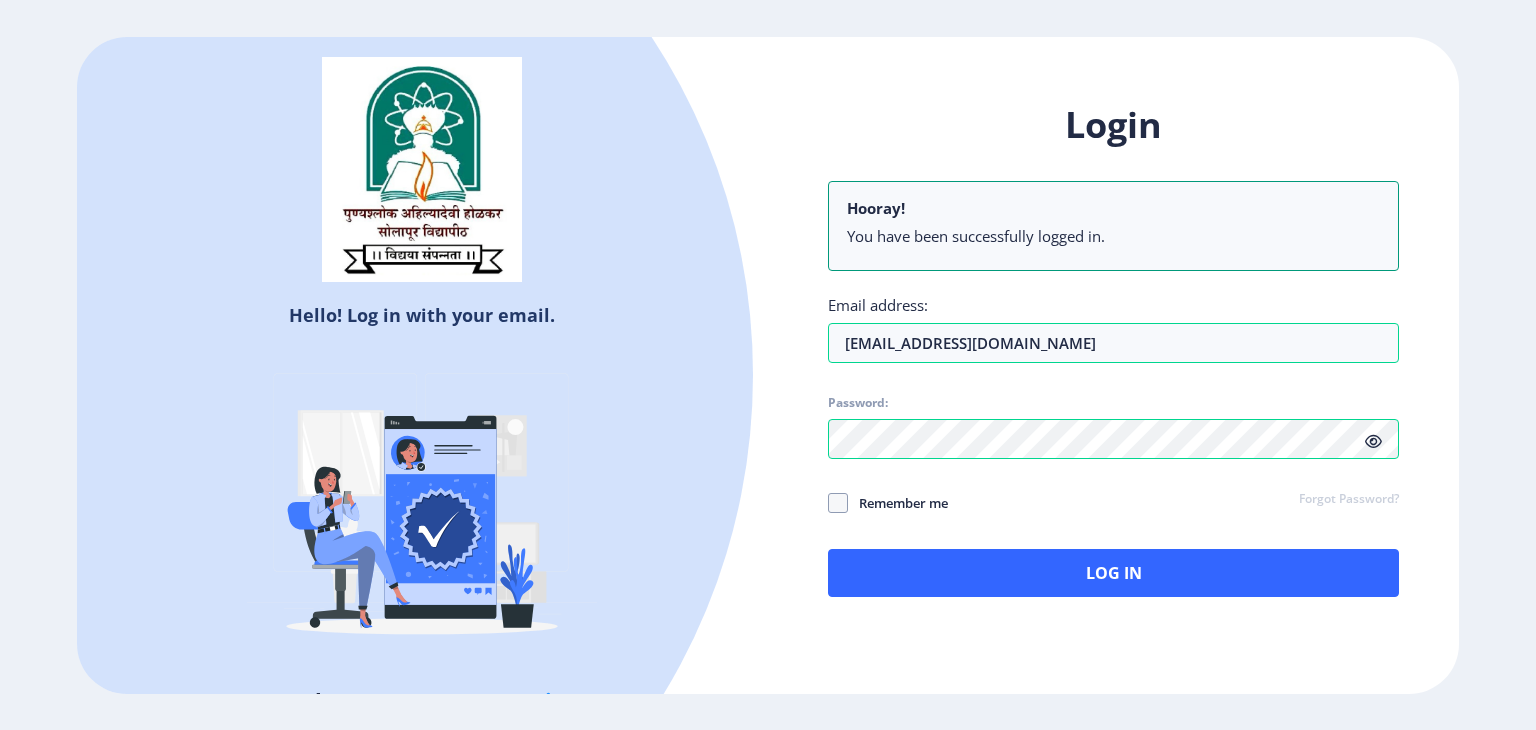 select 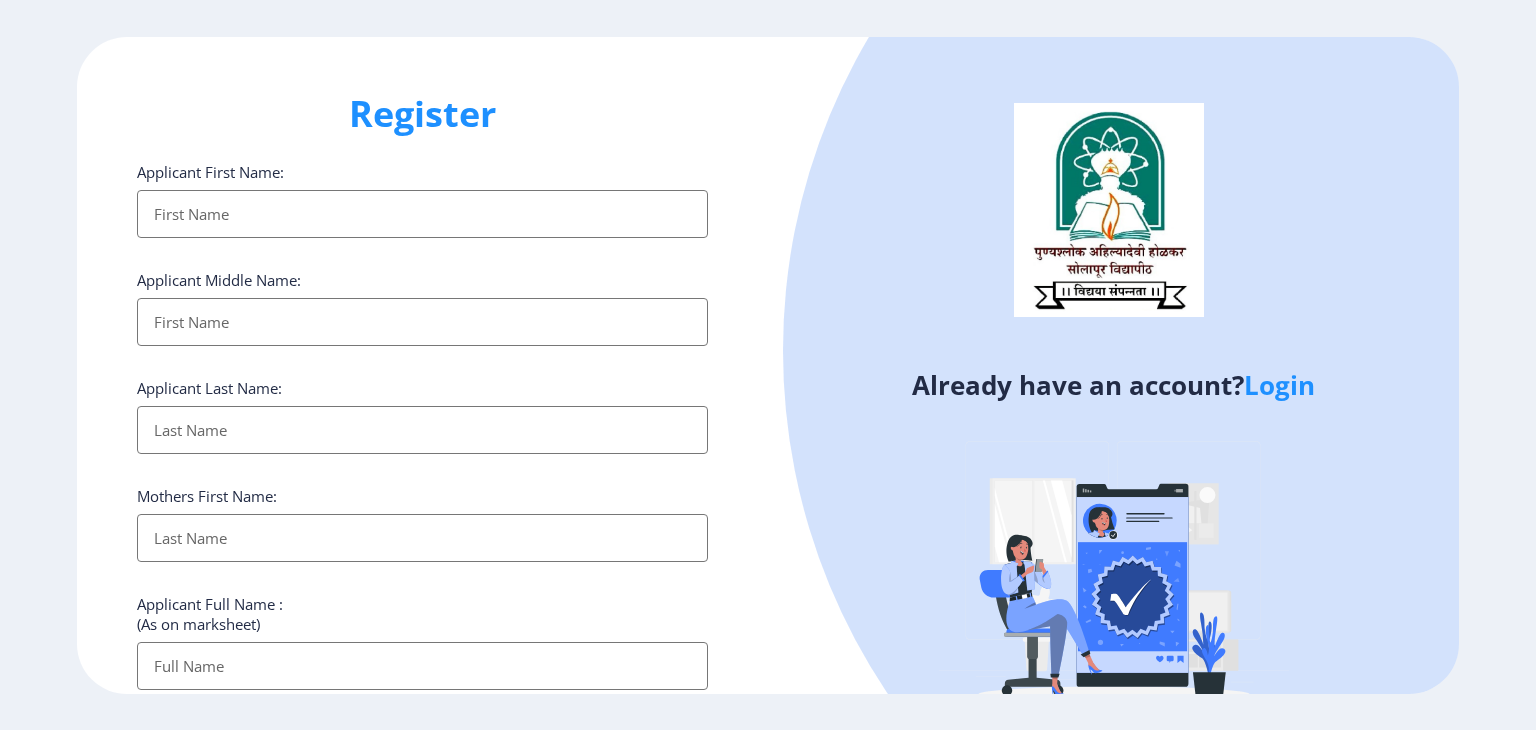 scroll, scrollTop: 0, scrollLeft: 0, axis: both 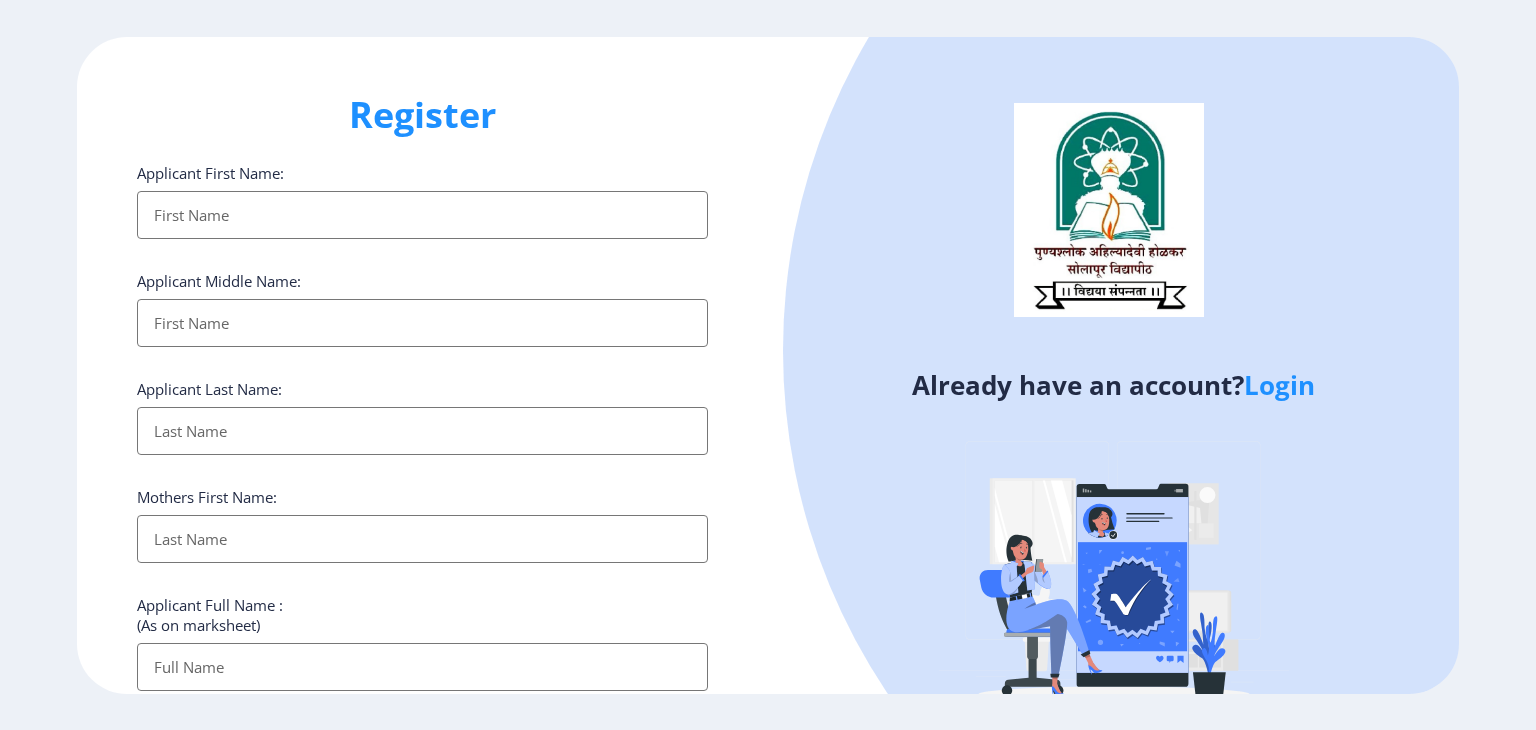 click on "Applicant First Name:" at bounding box center [422, 215] 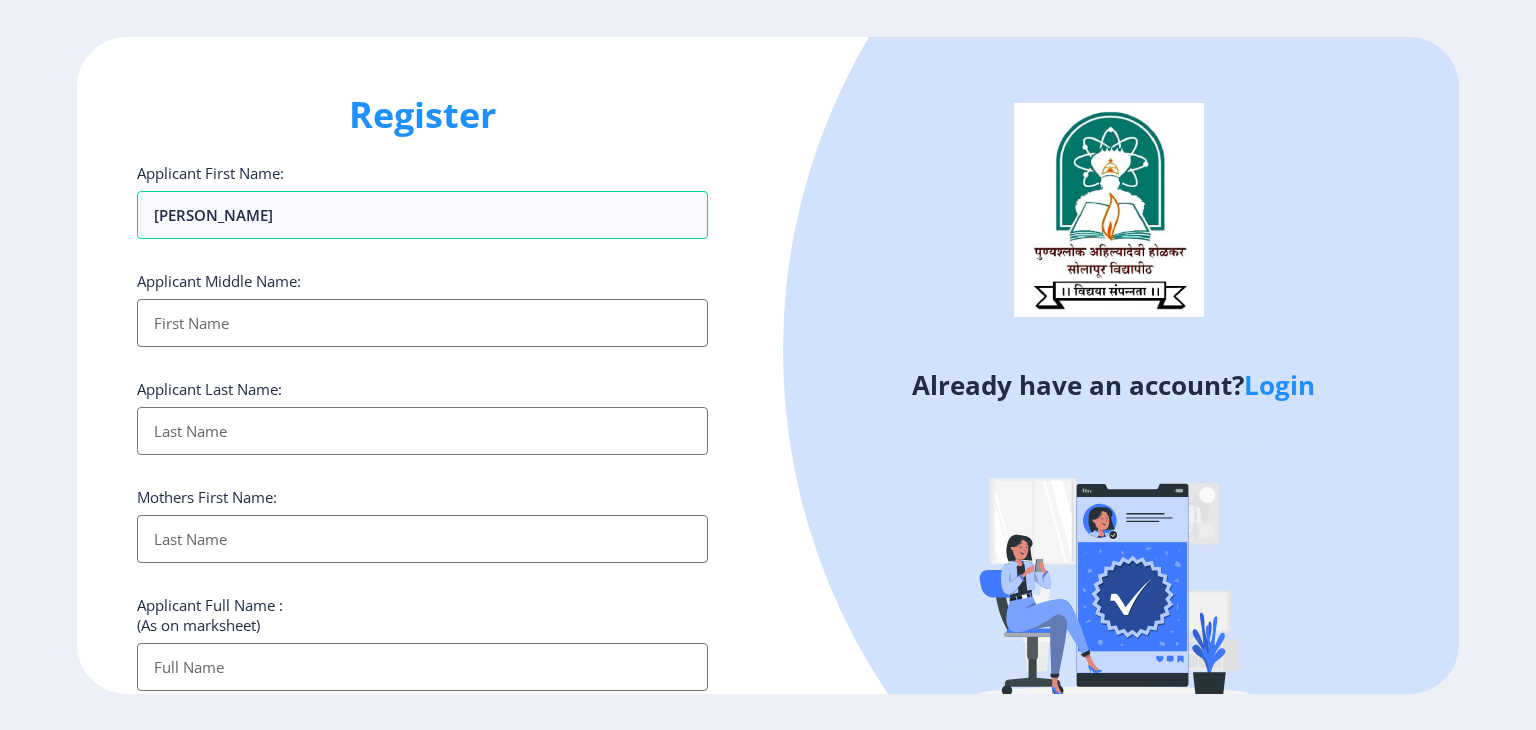 type on "[PERSON_NAME]" 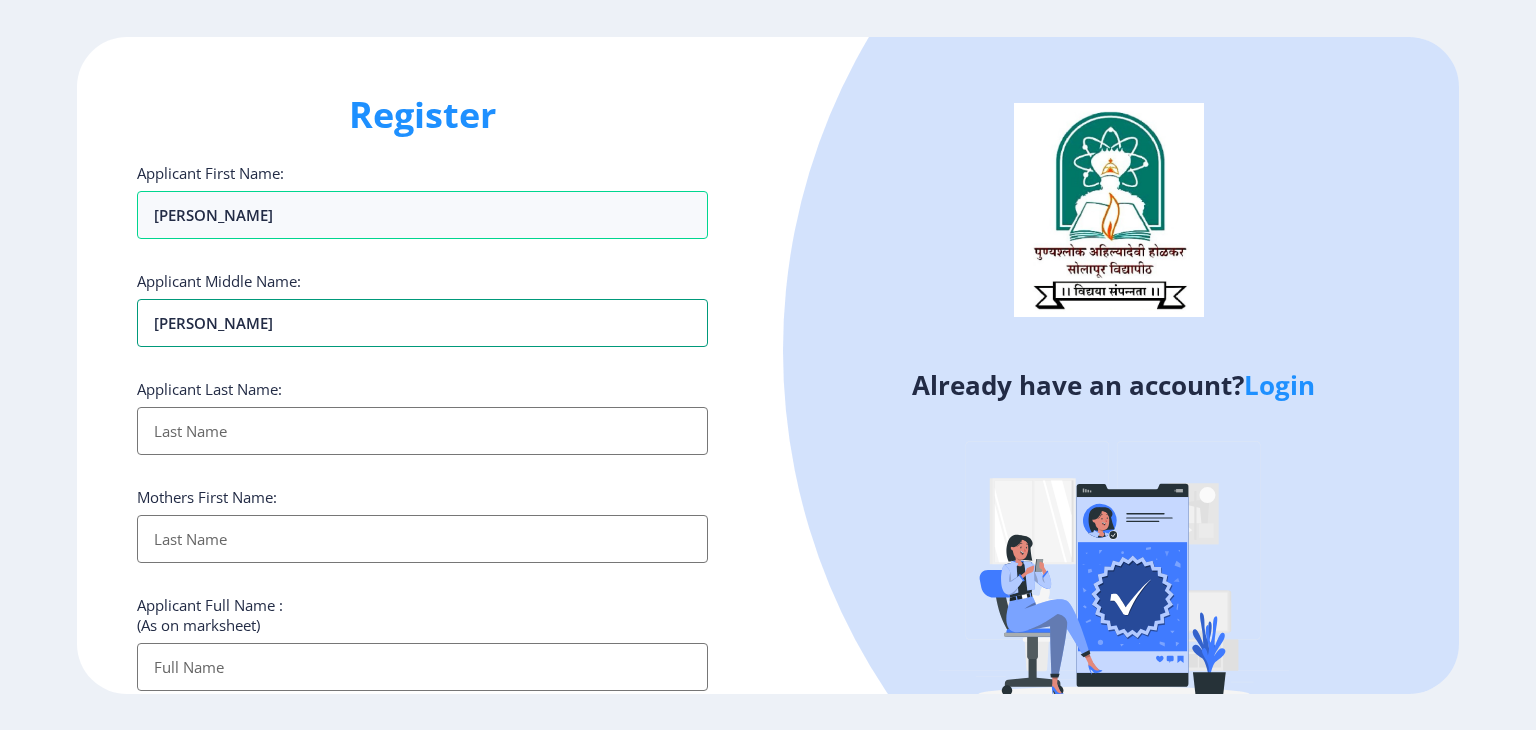 type on "[PERSON_NAME]" 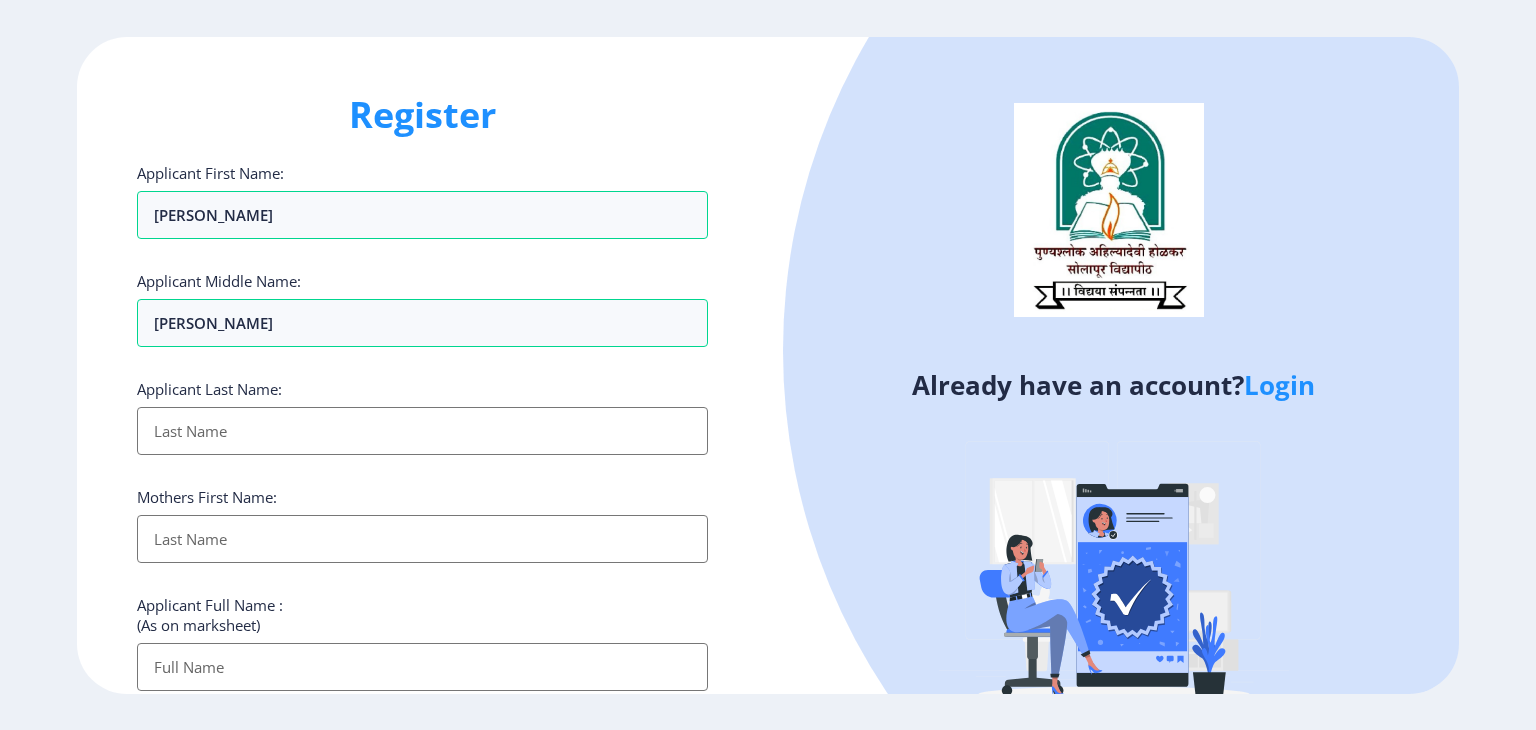 click on "Applicant First Name:" at bounding box center [422, 431] 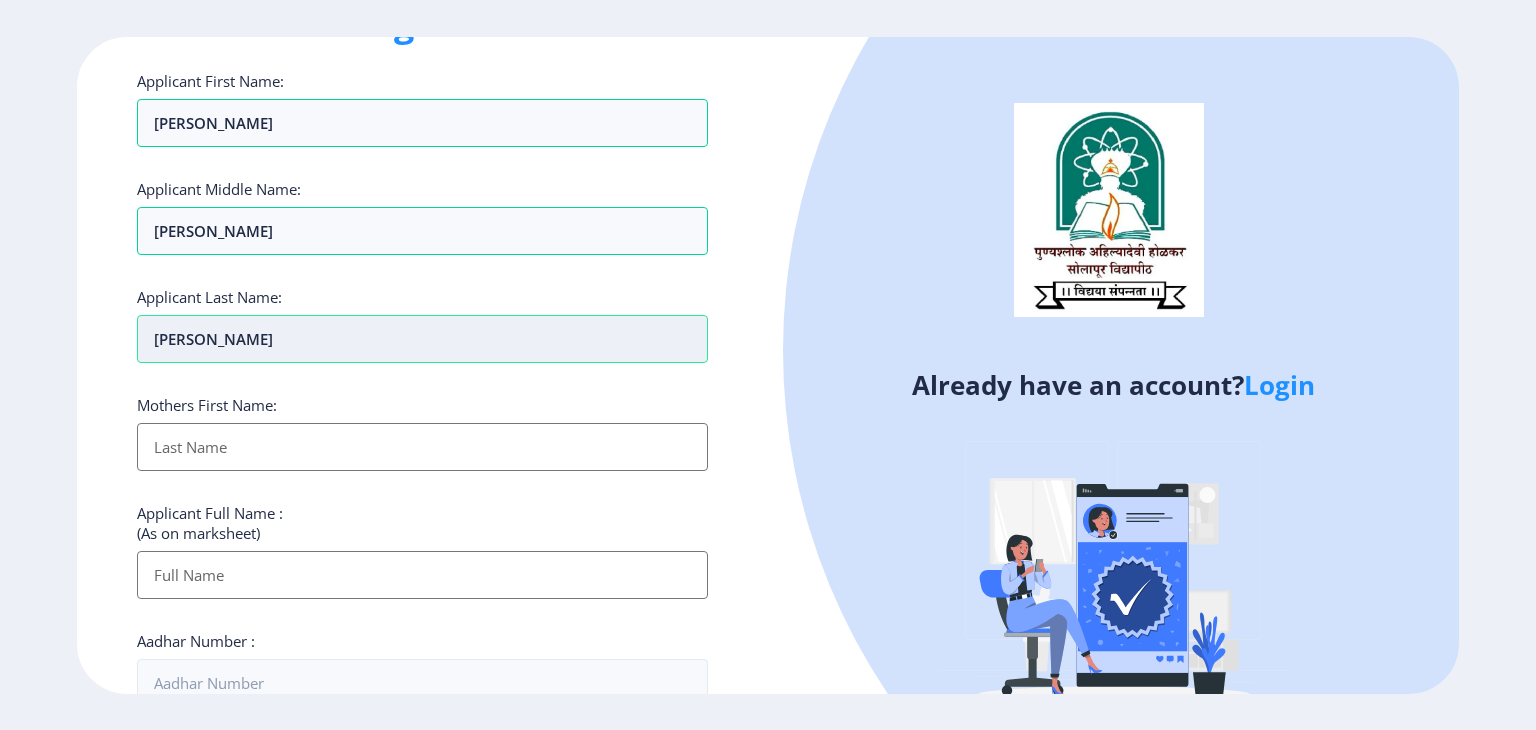 scroll, scrollTop: 200, scrollLeft: 0, axis: vertical 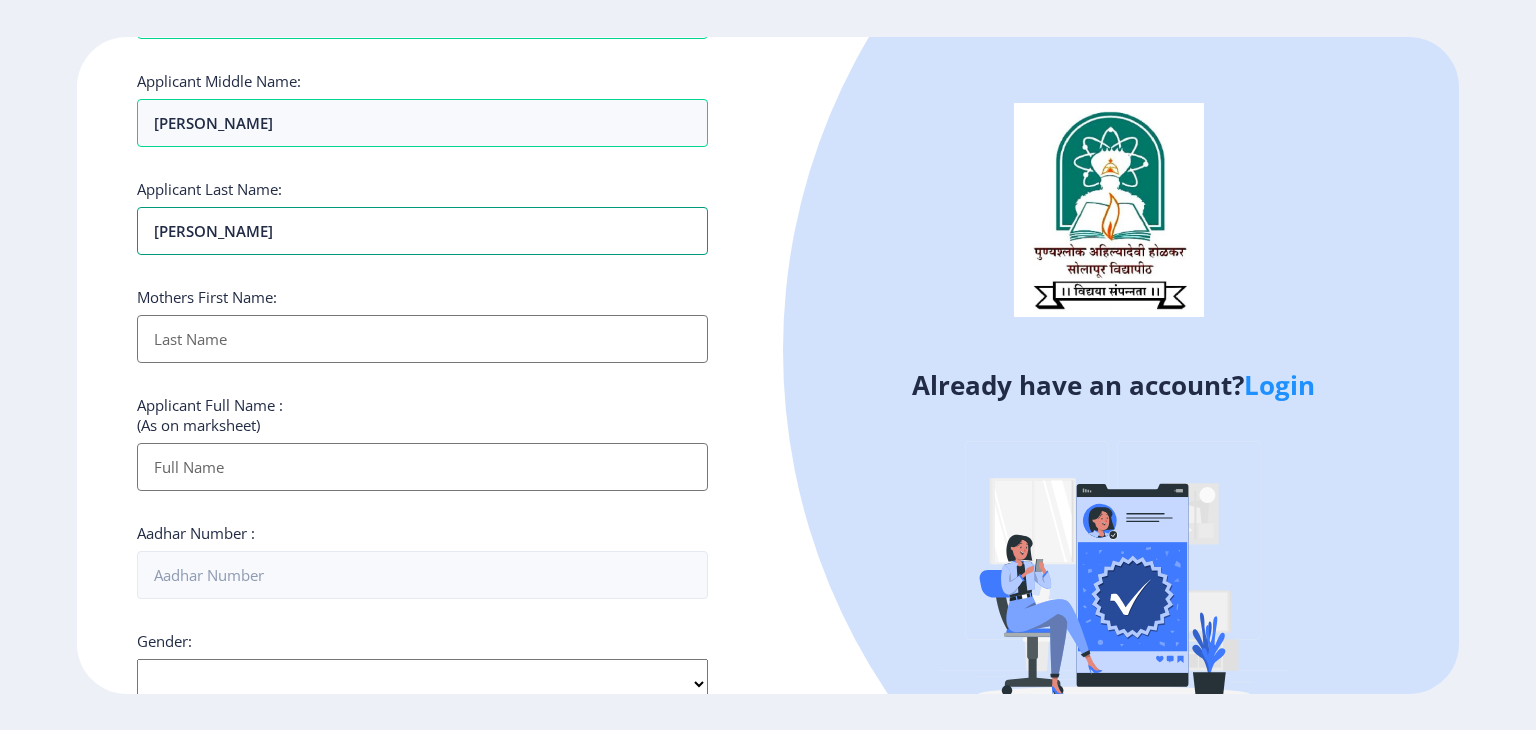 type on "[PERSON_NAME]" 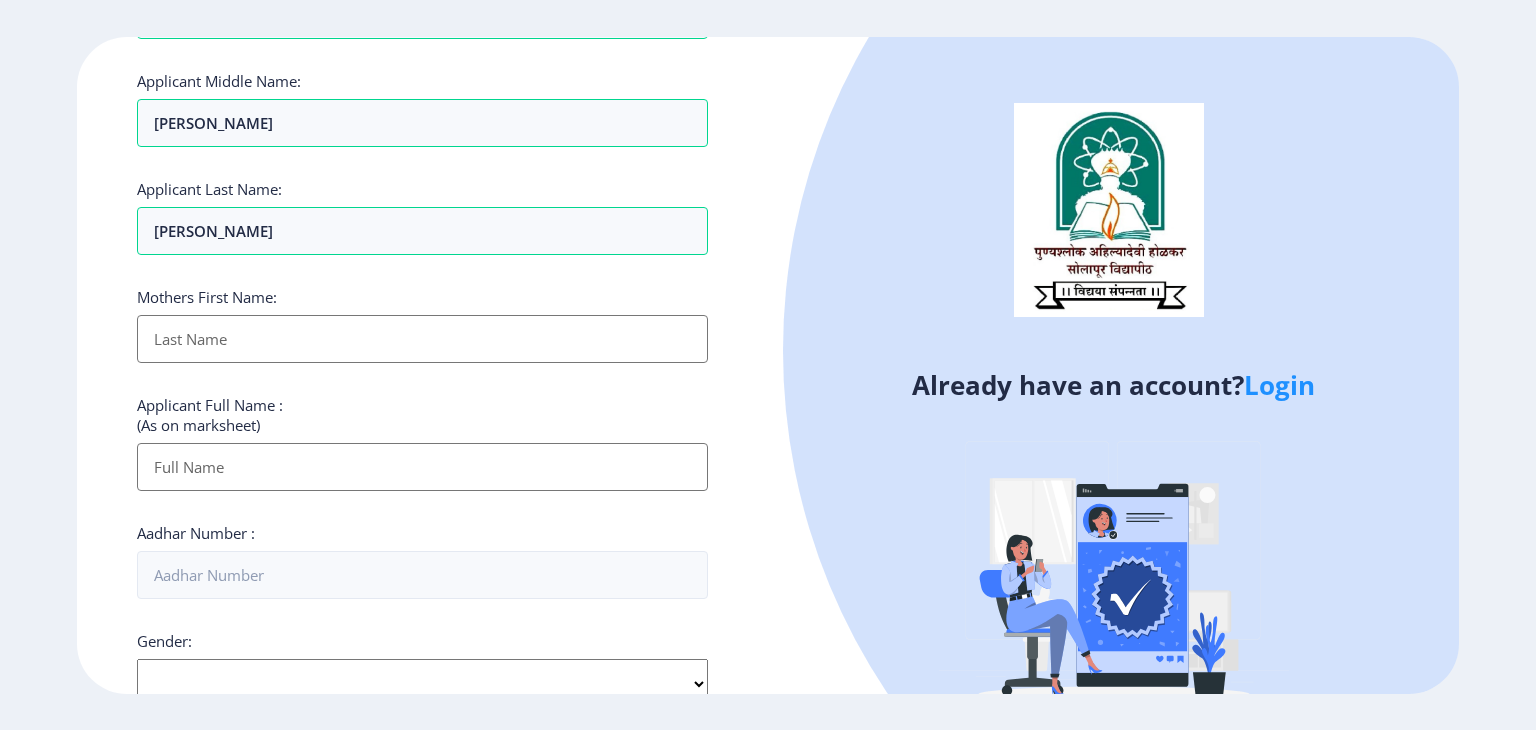 click on "Applicant First Name:" at bounding box center [422, 339] 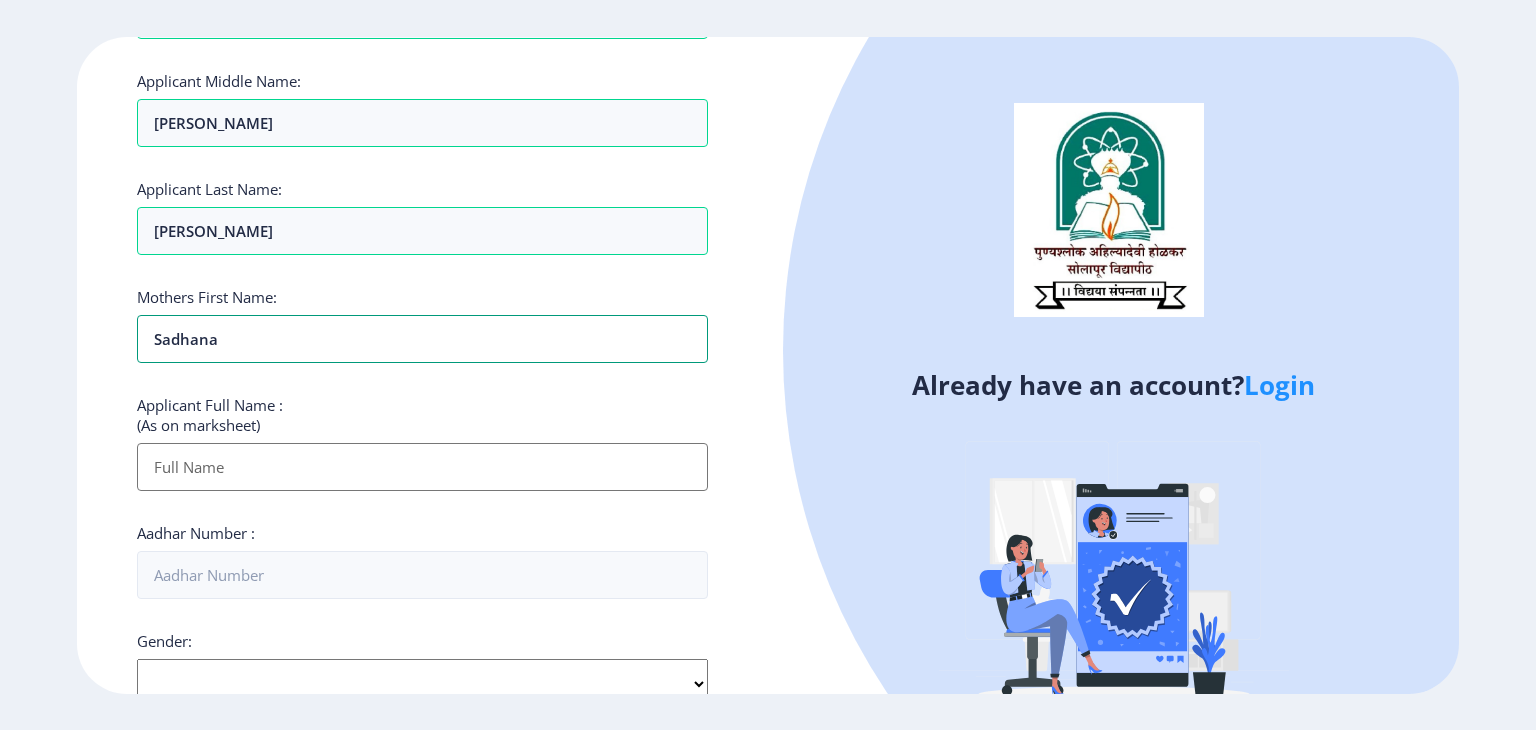 type on "Sadhana" 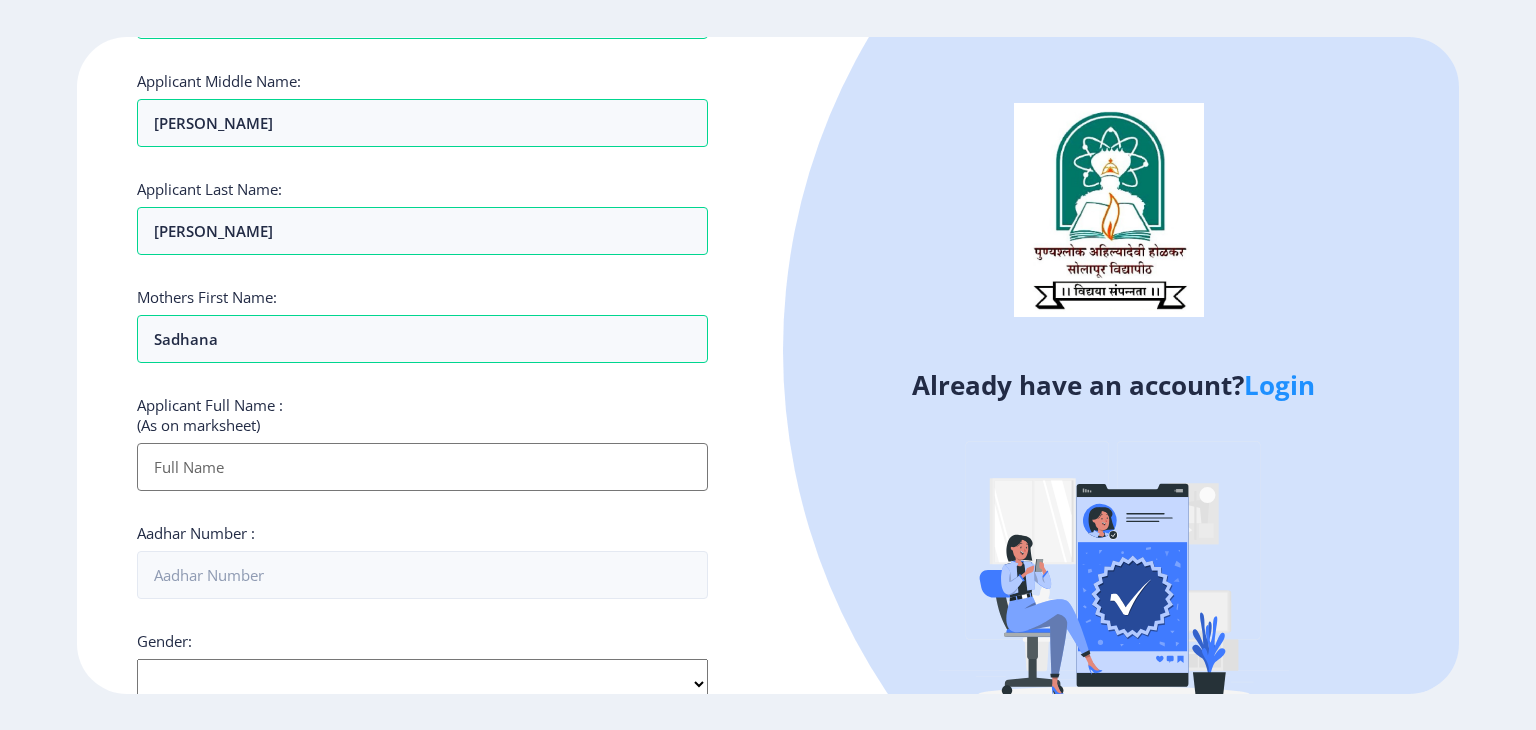 click on "Applicant First Name:" at bounding box center (422, 467) 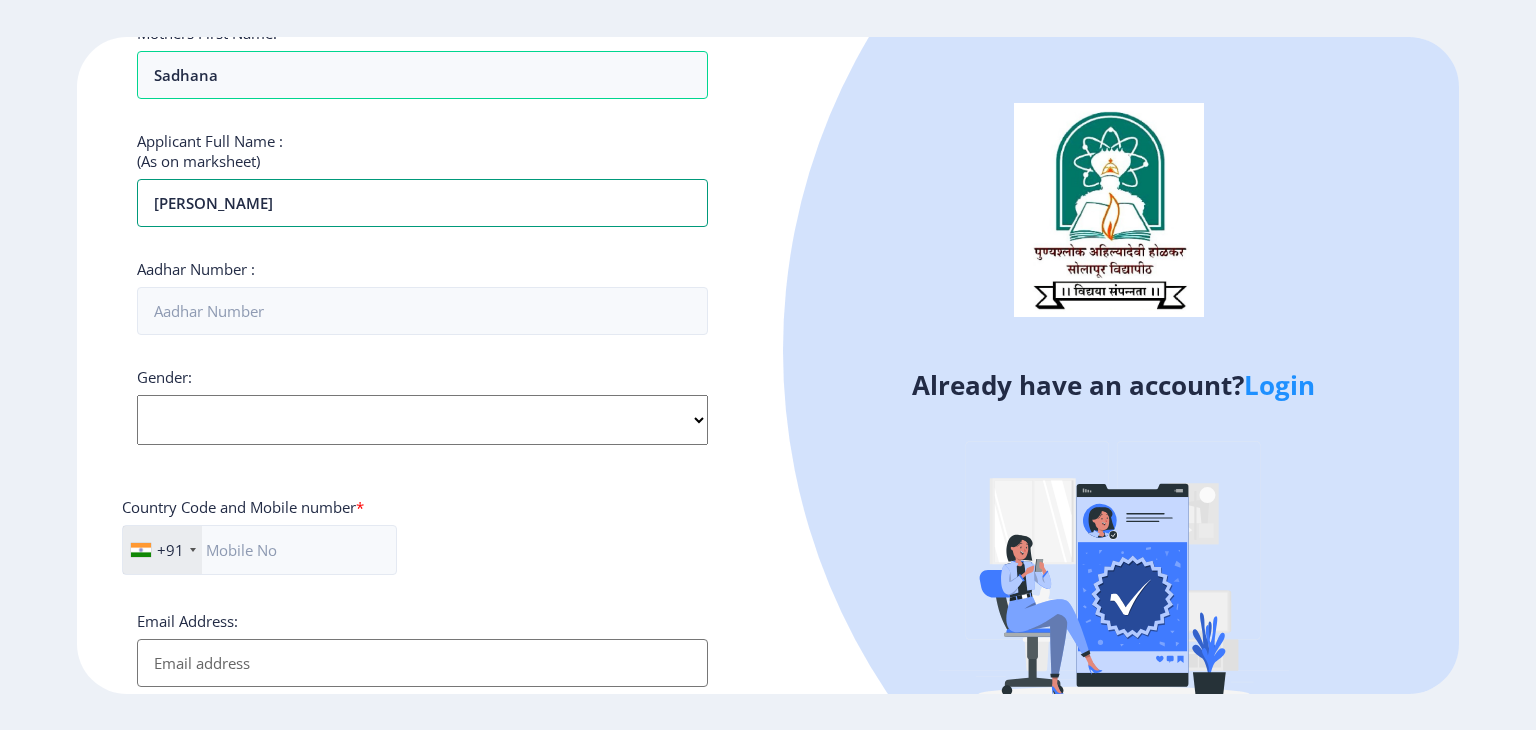 scroll, scrollTop: 500, scrollLeft: 0, axis: vertical 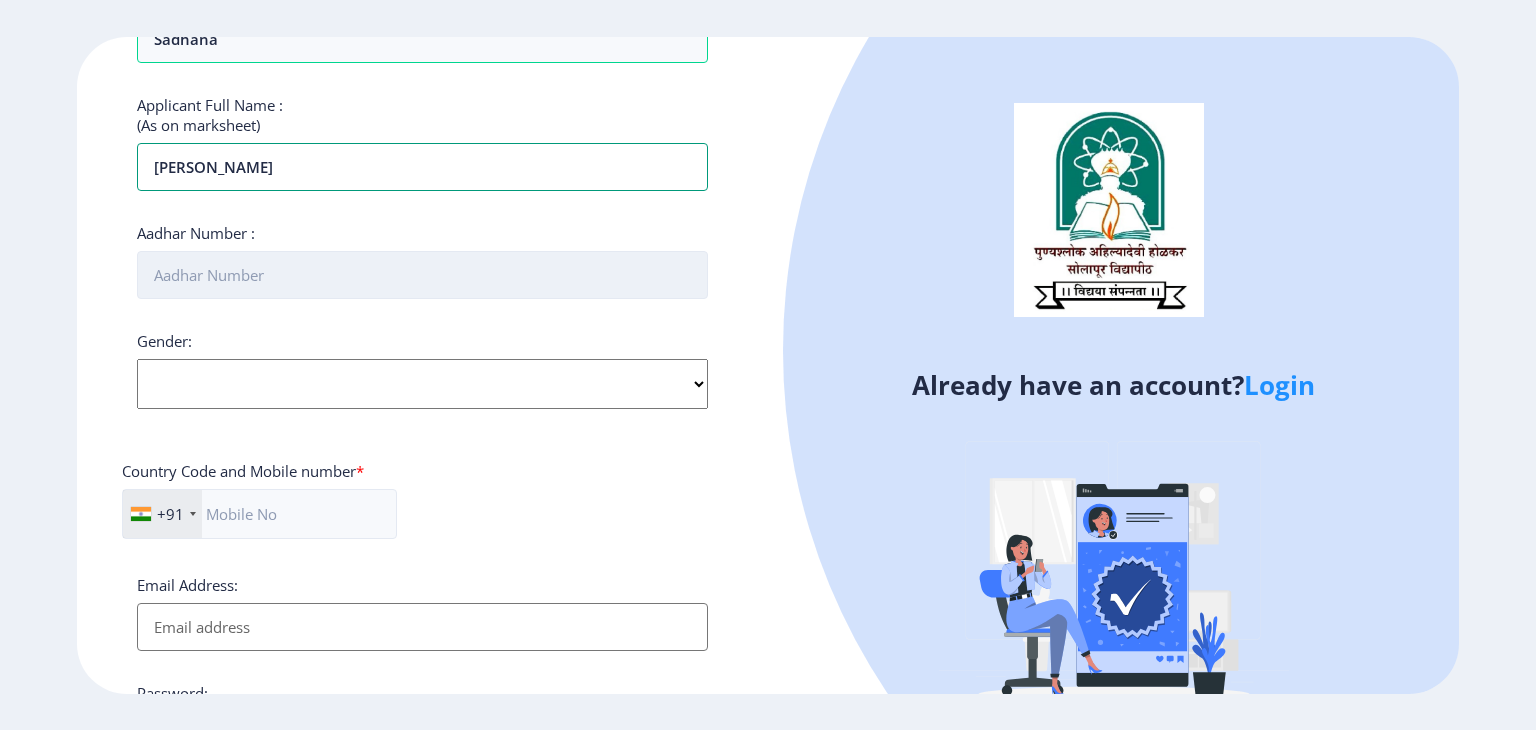 type on "[PERSON_NAME]" 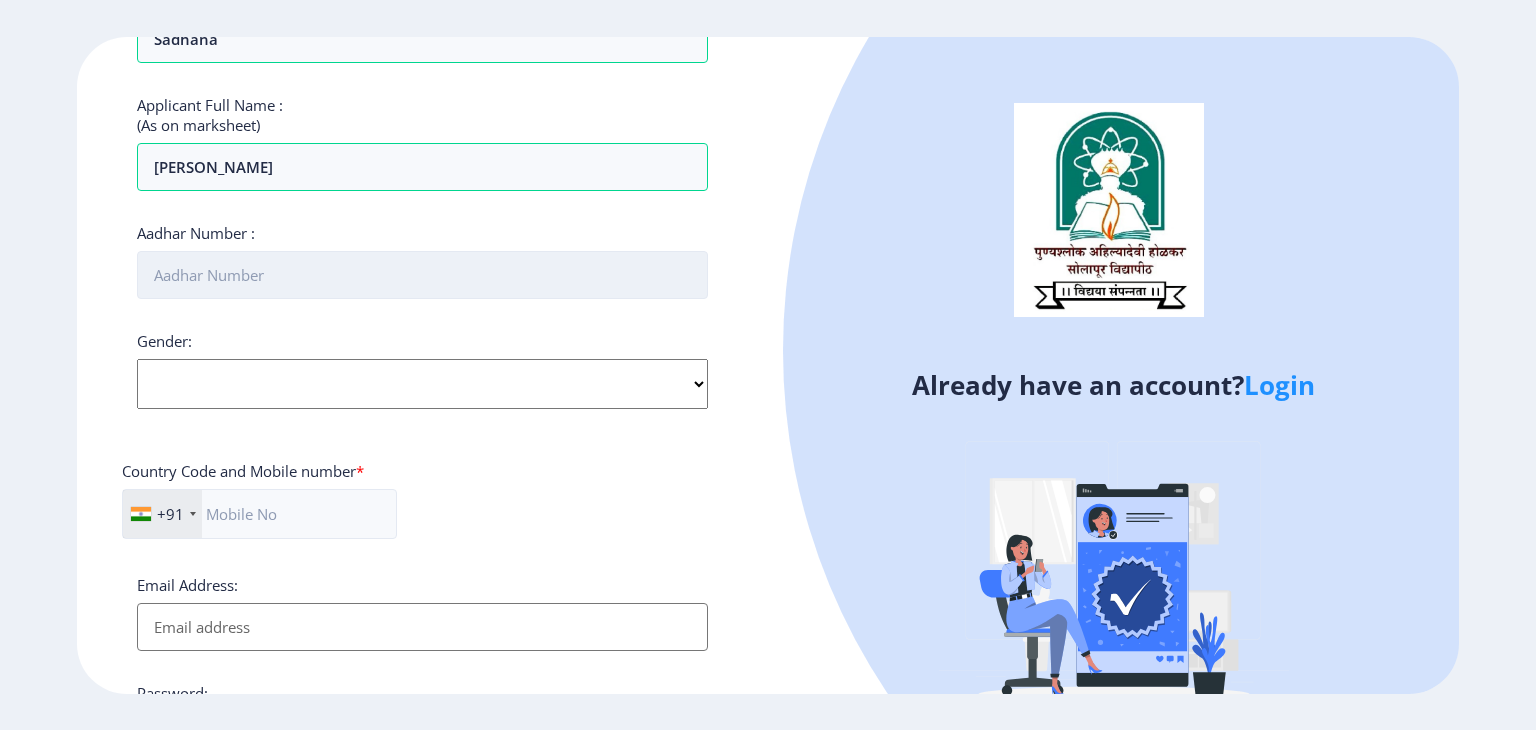 click on "Aadhar Number :" at bounding box center [422, 275] 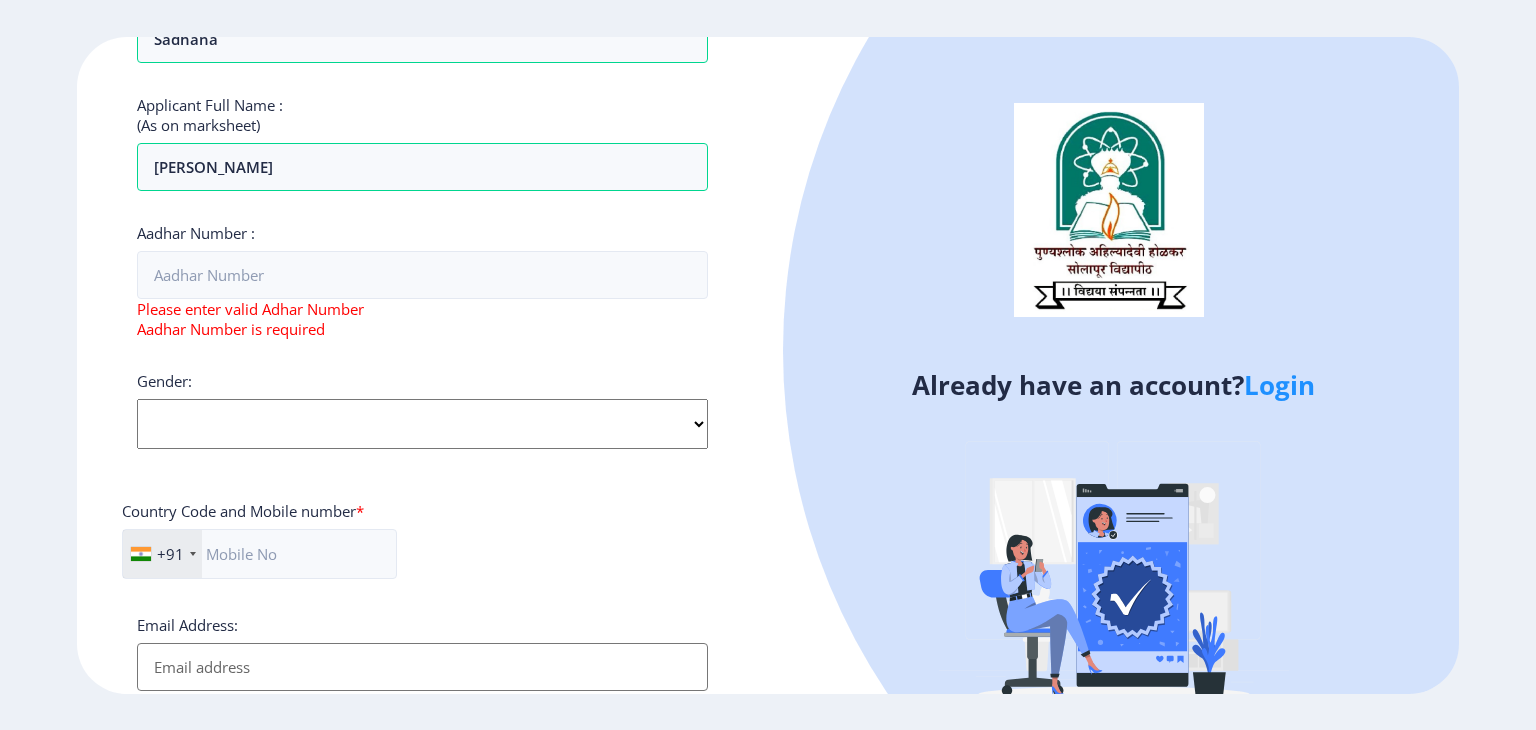 click on "Login" 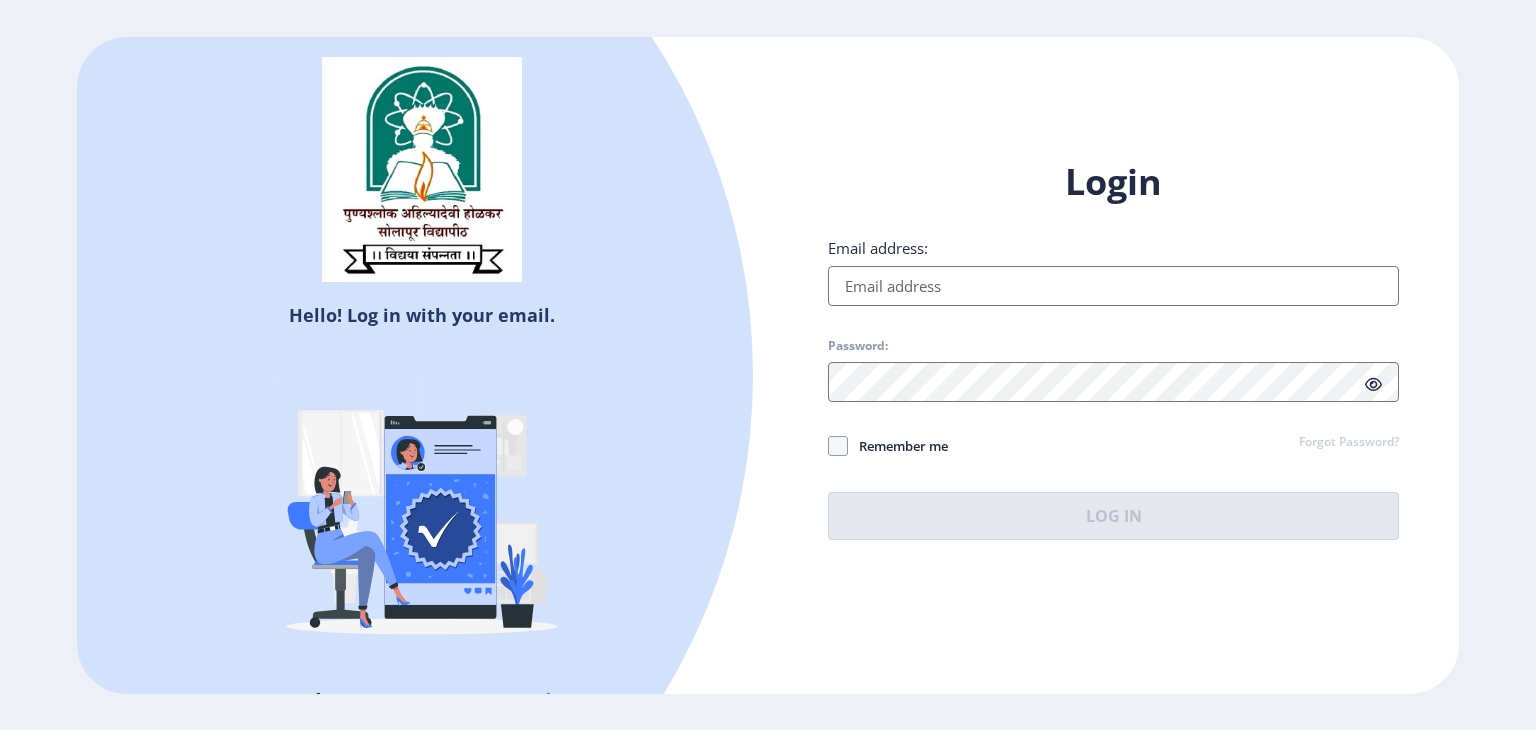 select 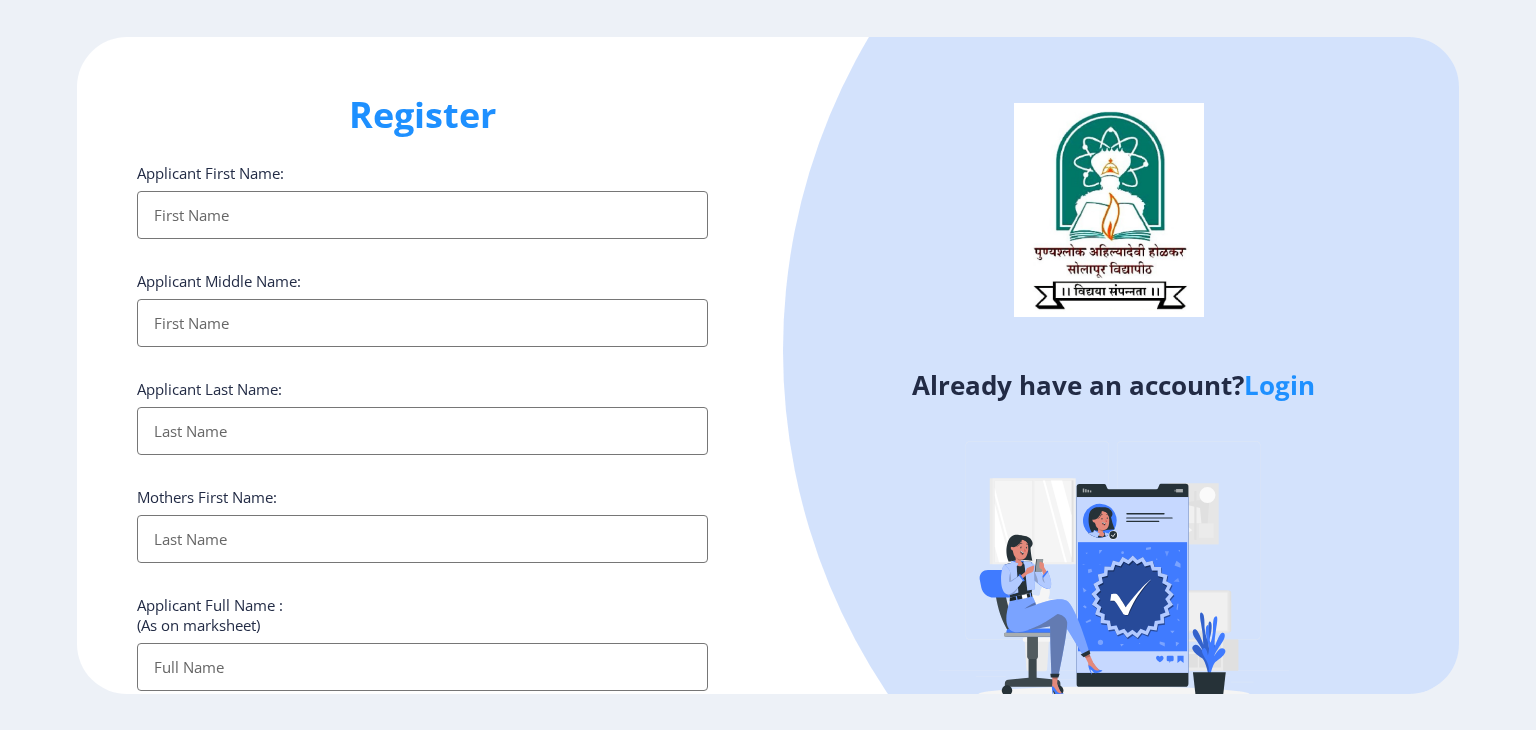 click on "Login" 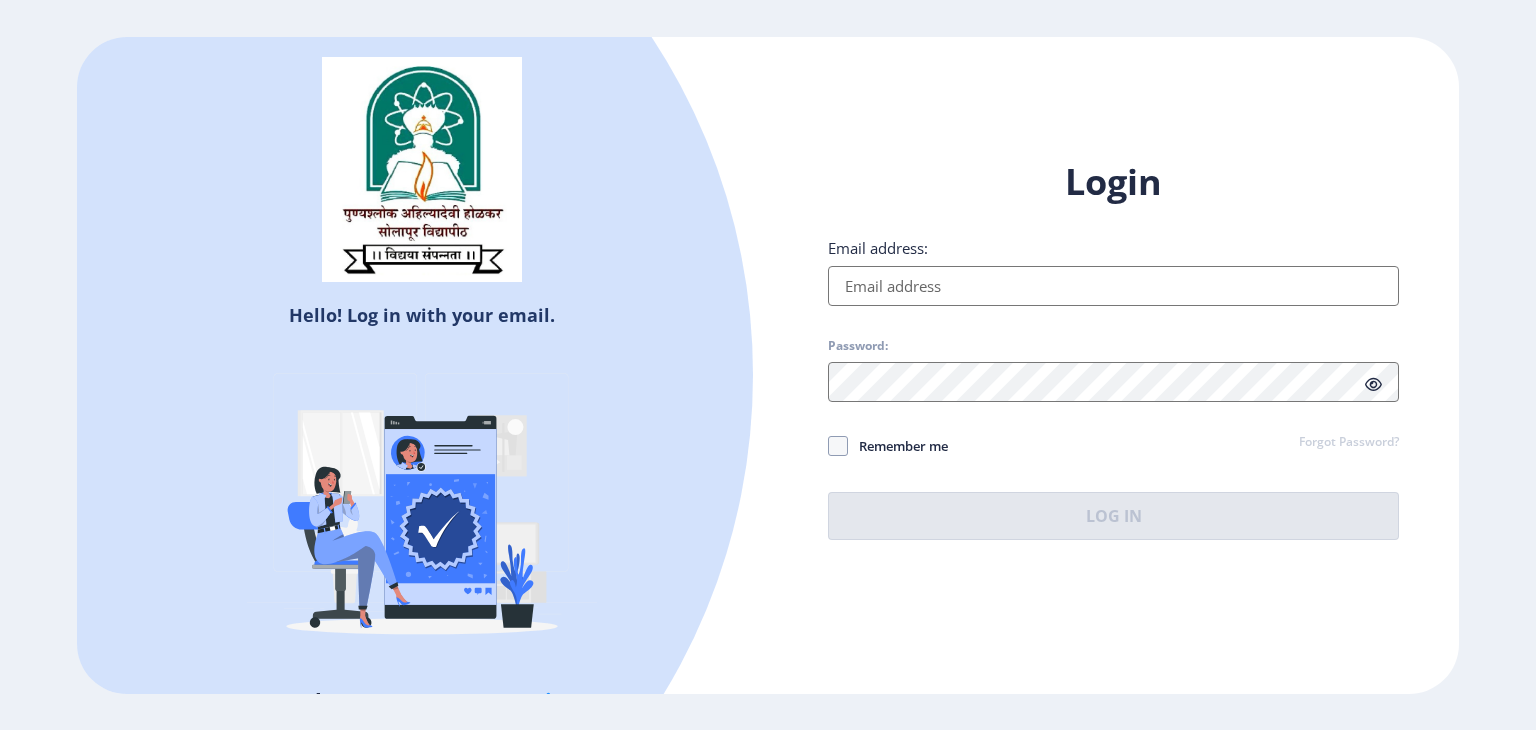 click on "Email address:" at bounding box center (1113, 286) 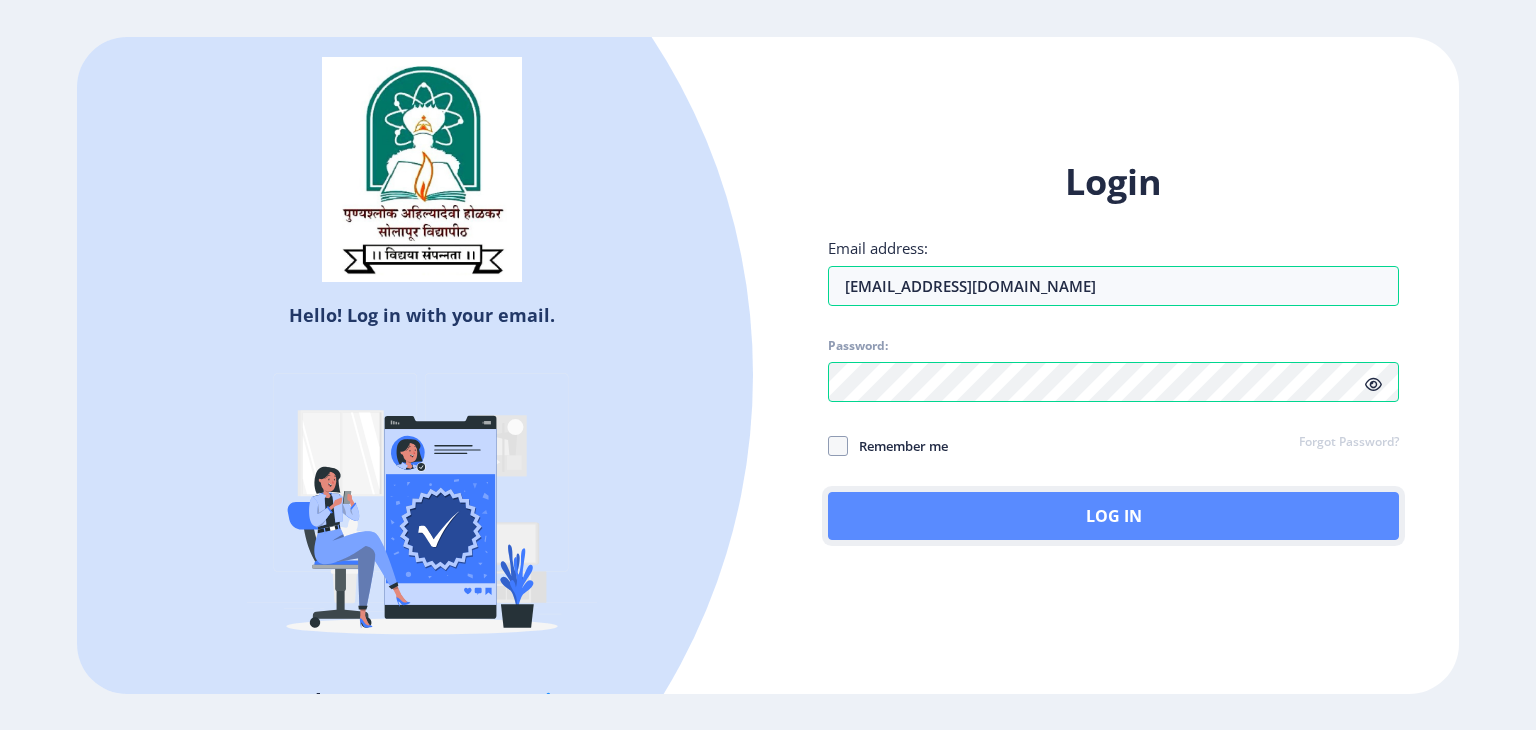 click on "Log In" 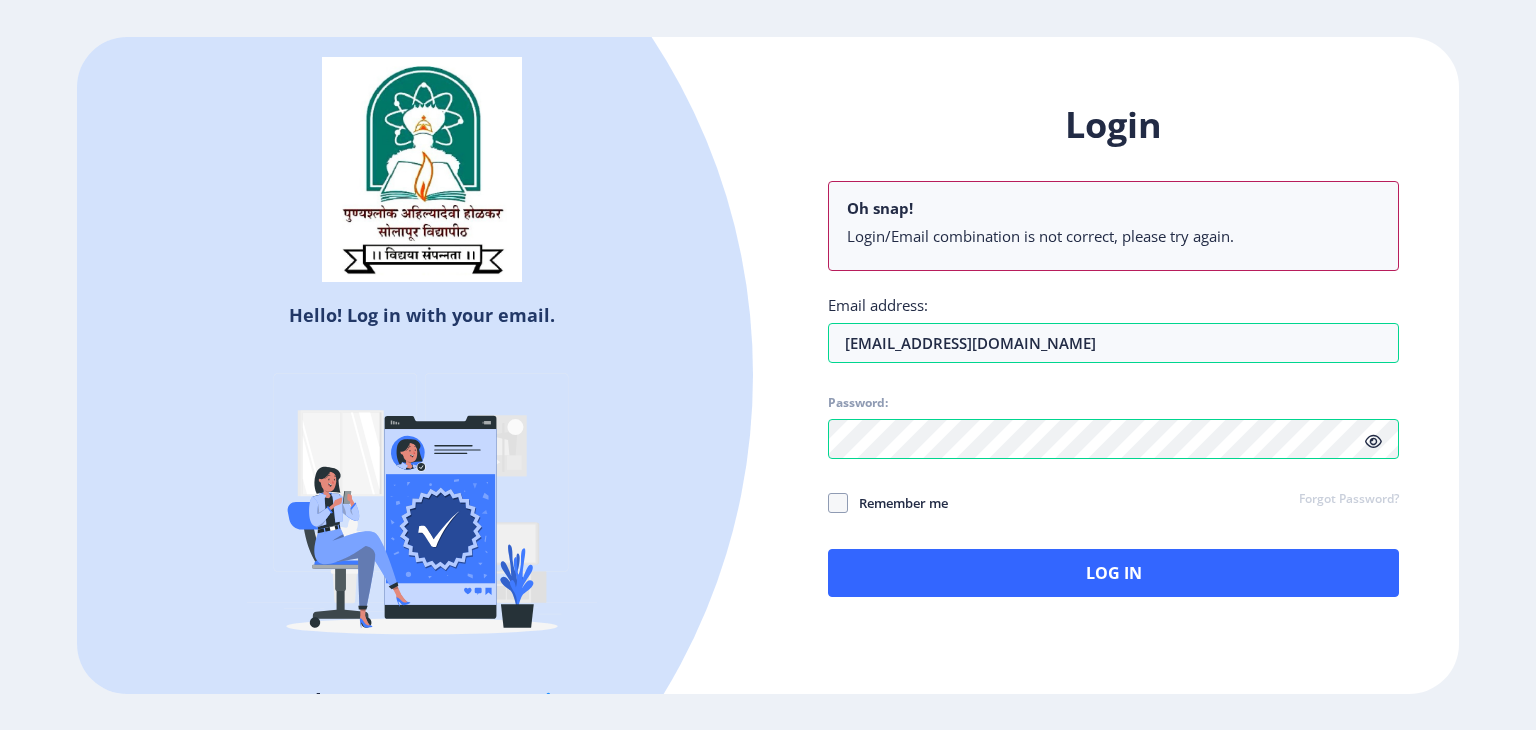 click on "Login Oh snap! Login/Email combination is not correct, please try again. Email address: [EMAIL_ADDRESS][DOMAIN_NAME] Password: Remember me Forgot Password?  Log In" 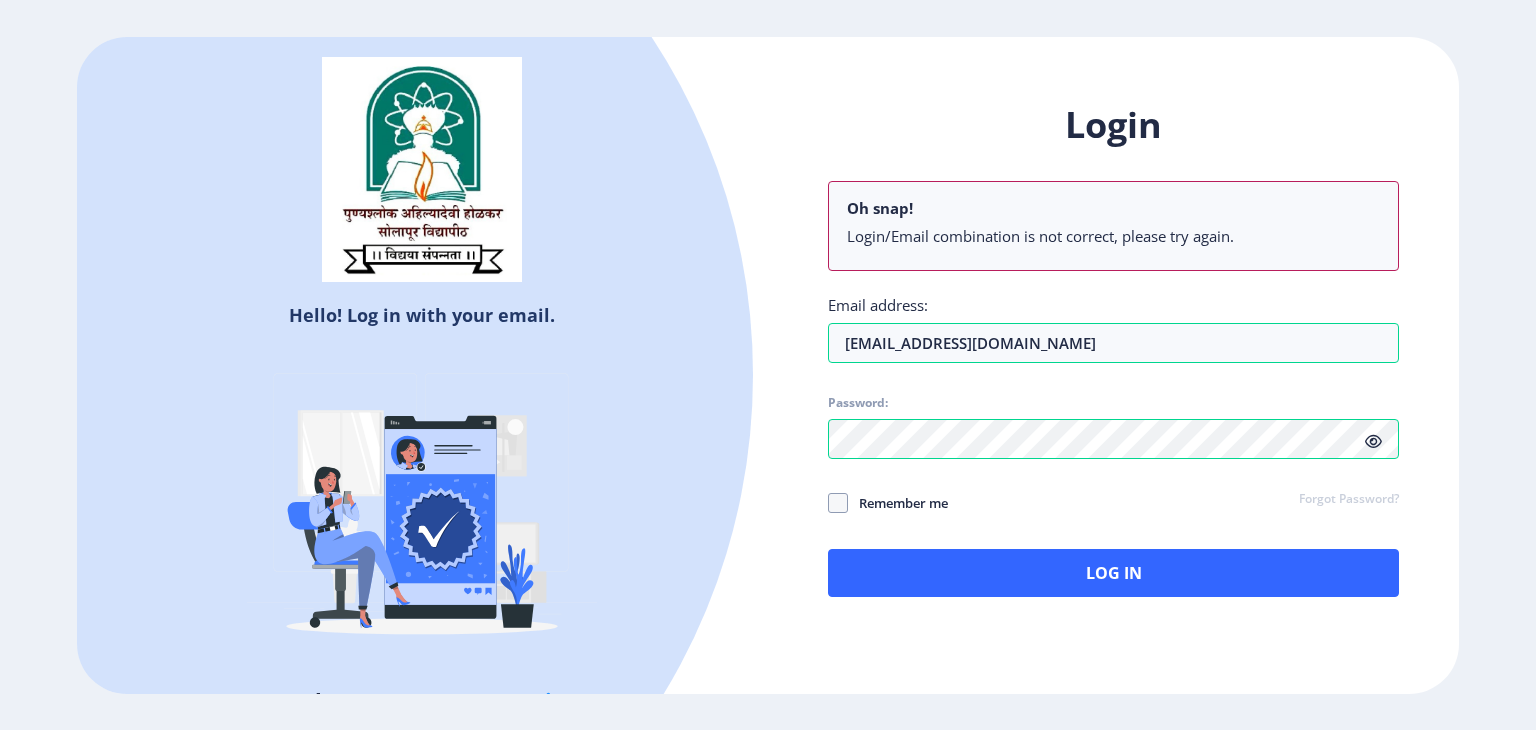 click 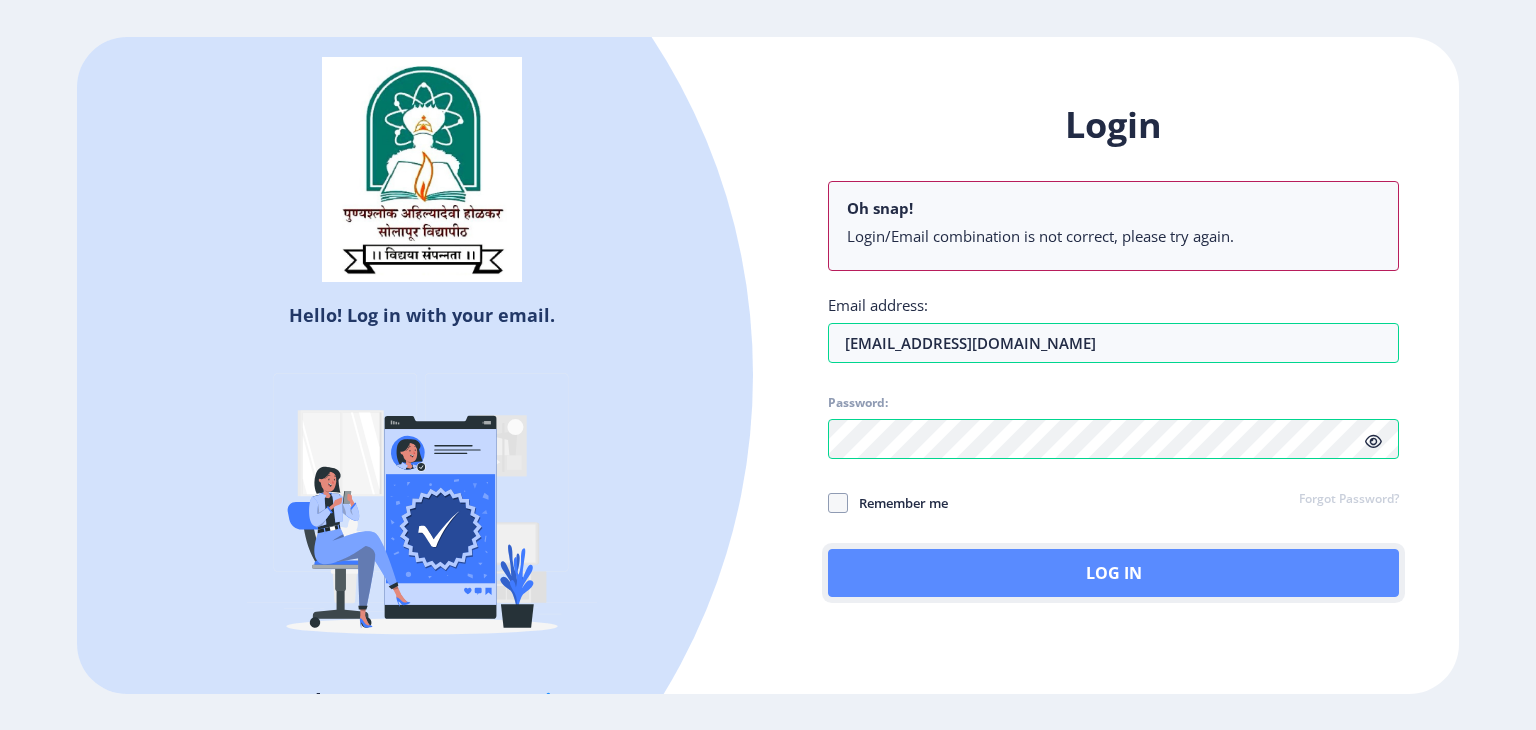 click on "Log In" 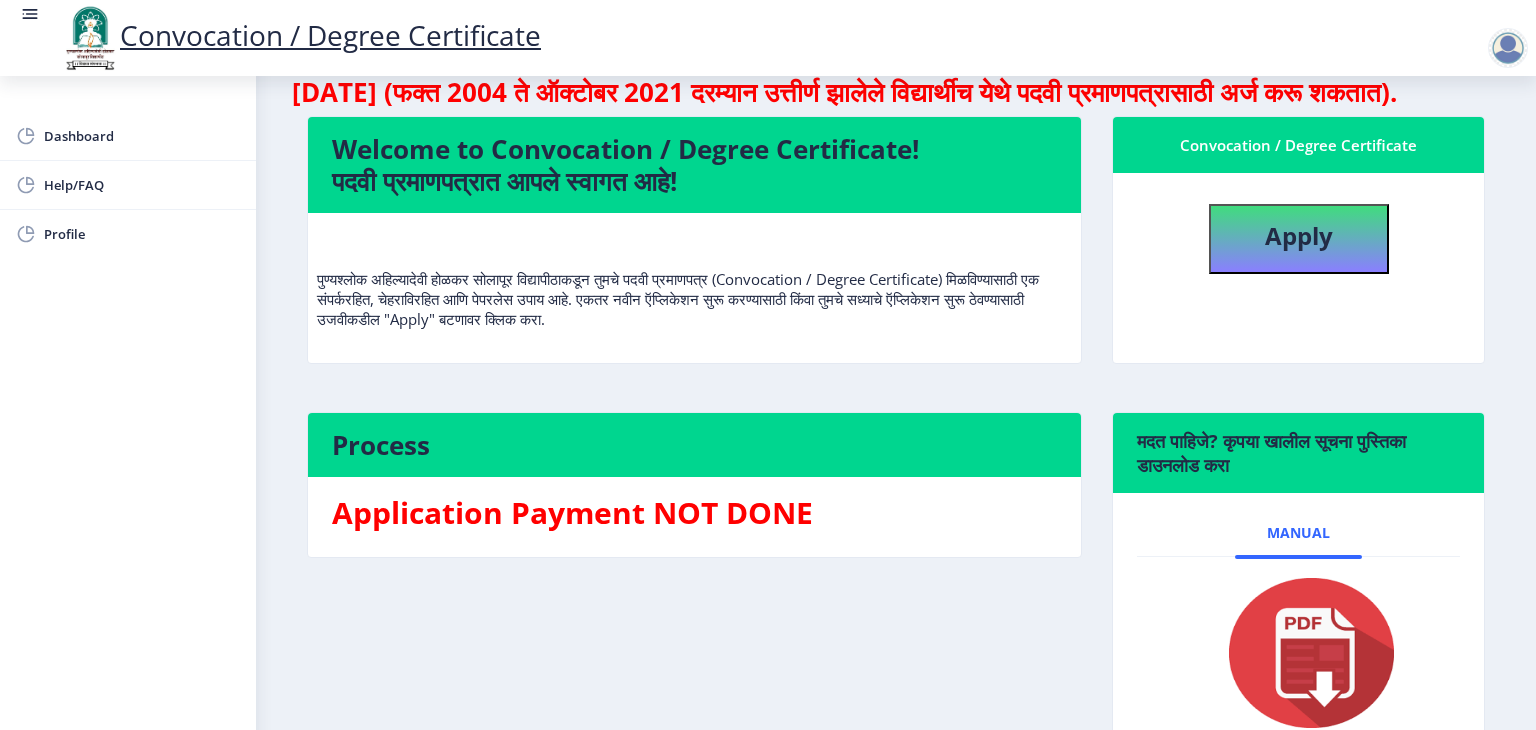 scroll, scrollTop: 0, scrollLeft: 0, axis: both 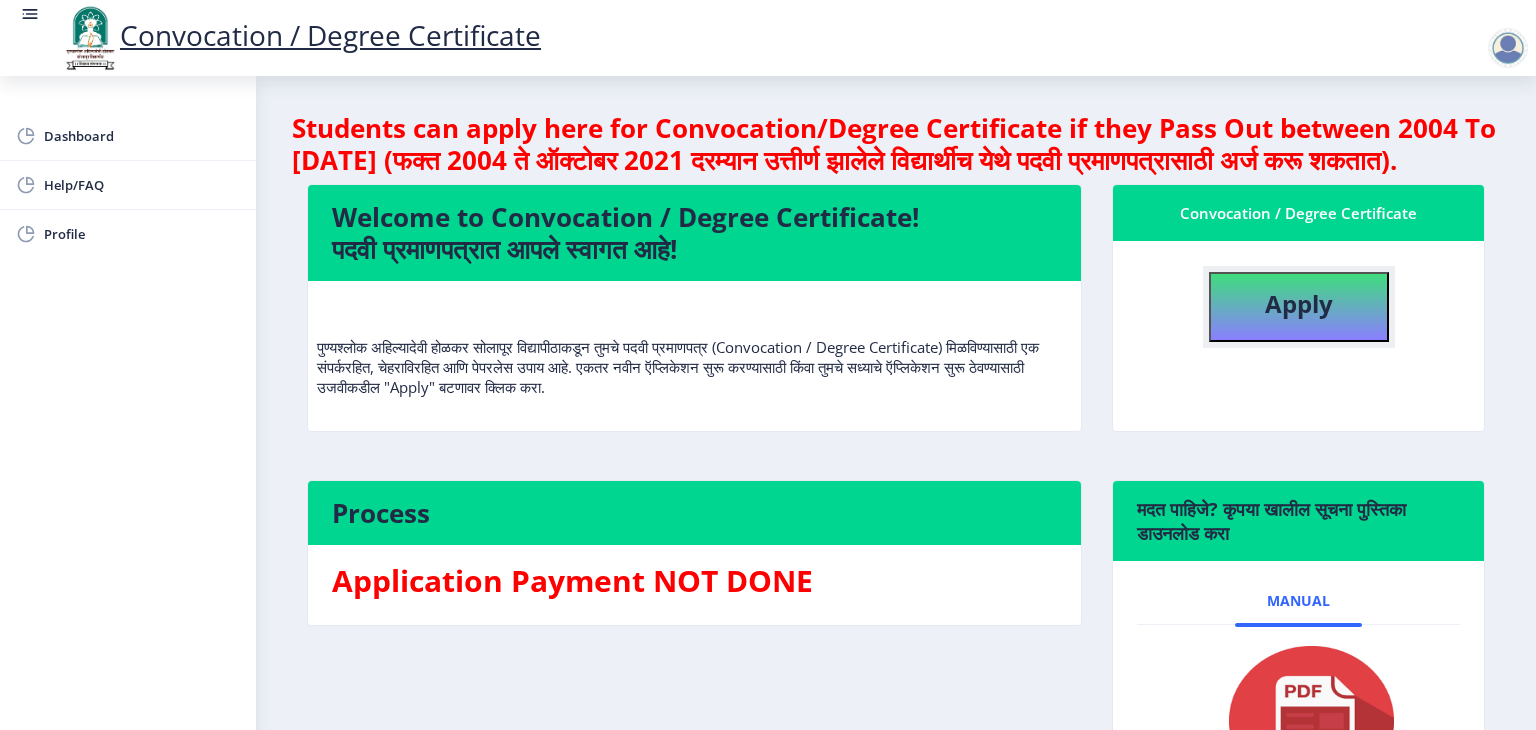 click on "Apply" 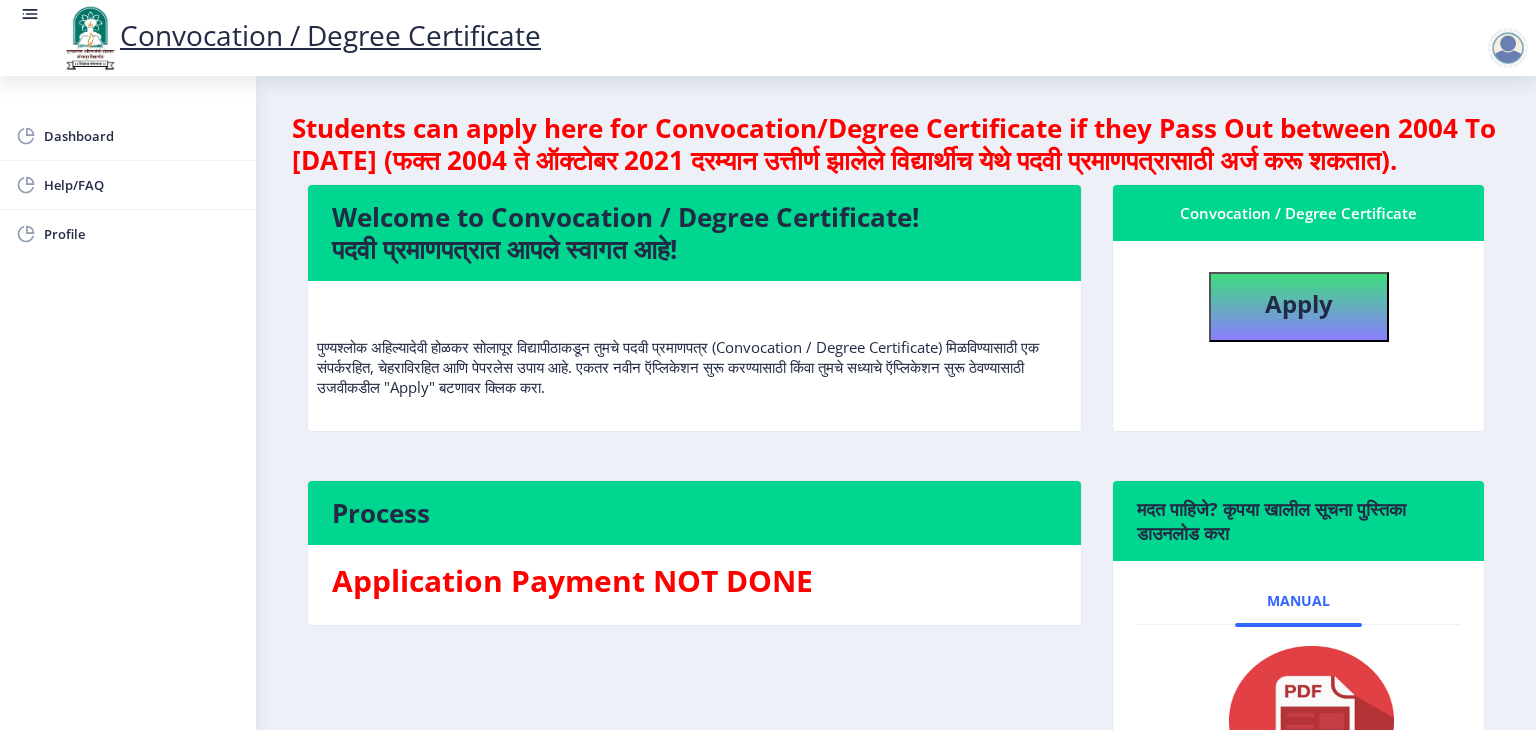 select 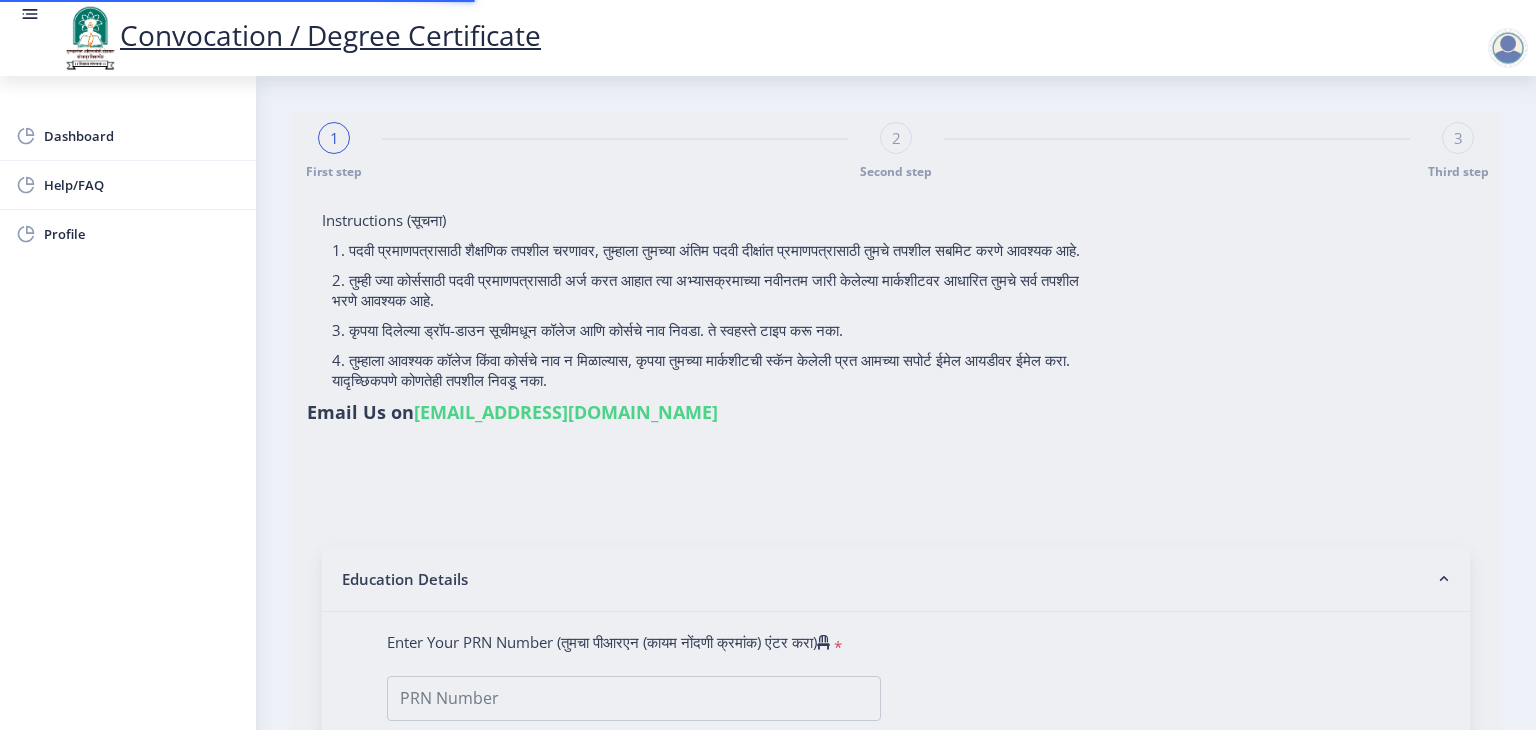 type on "[PERSON_NAME]" 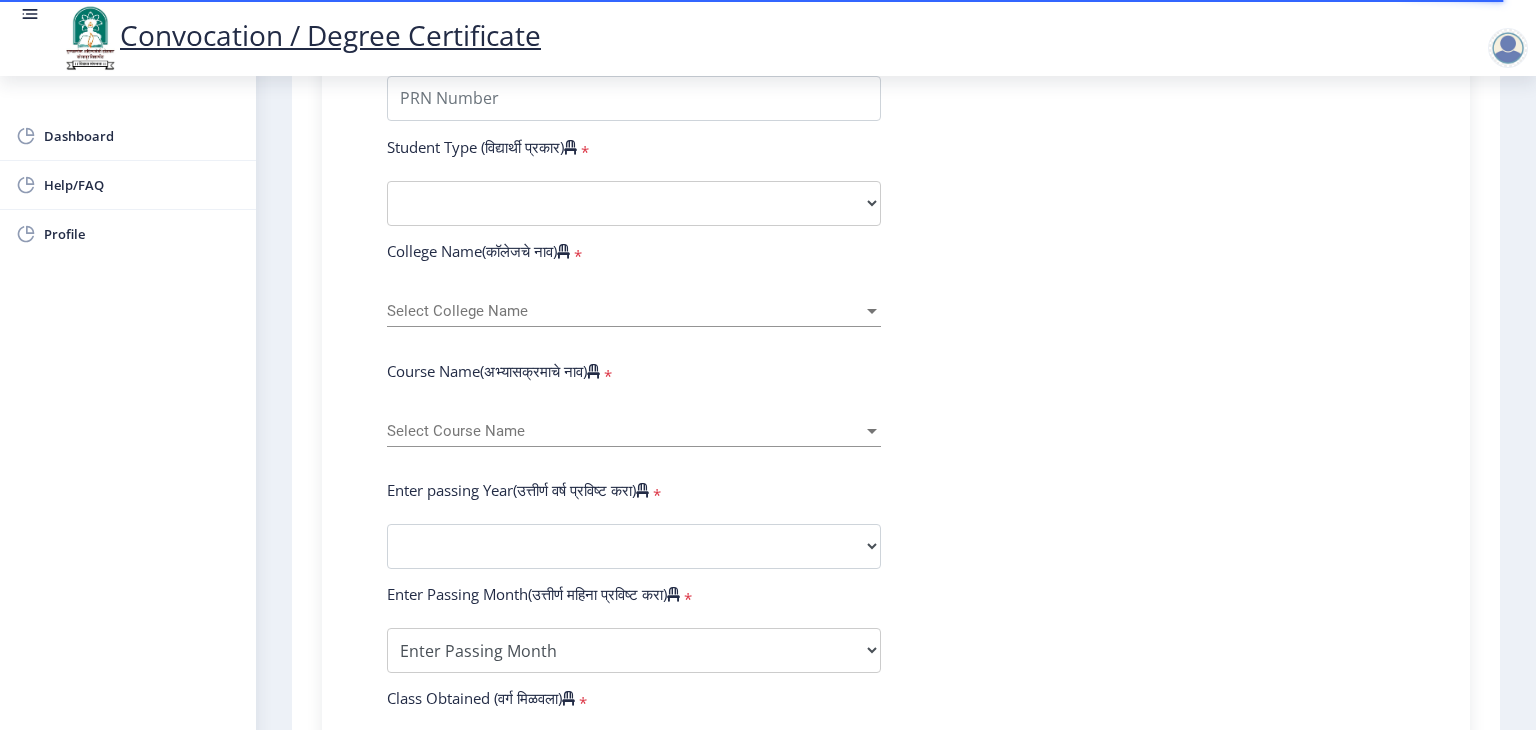 scroll, scrollTop: 300, scrollLeft: 0, axis: vertical 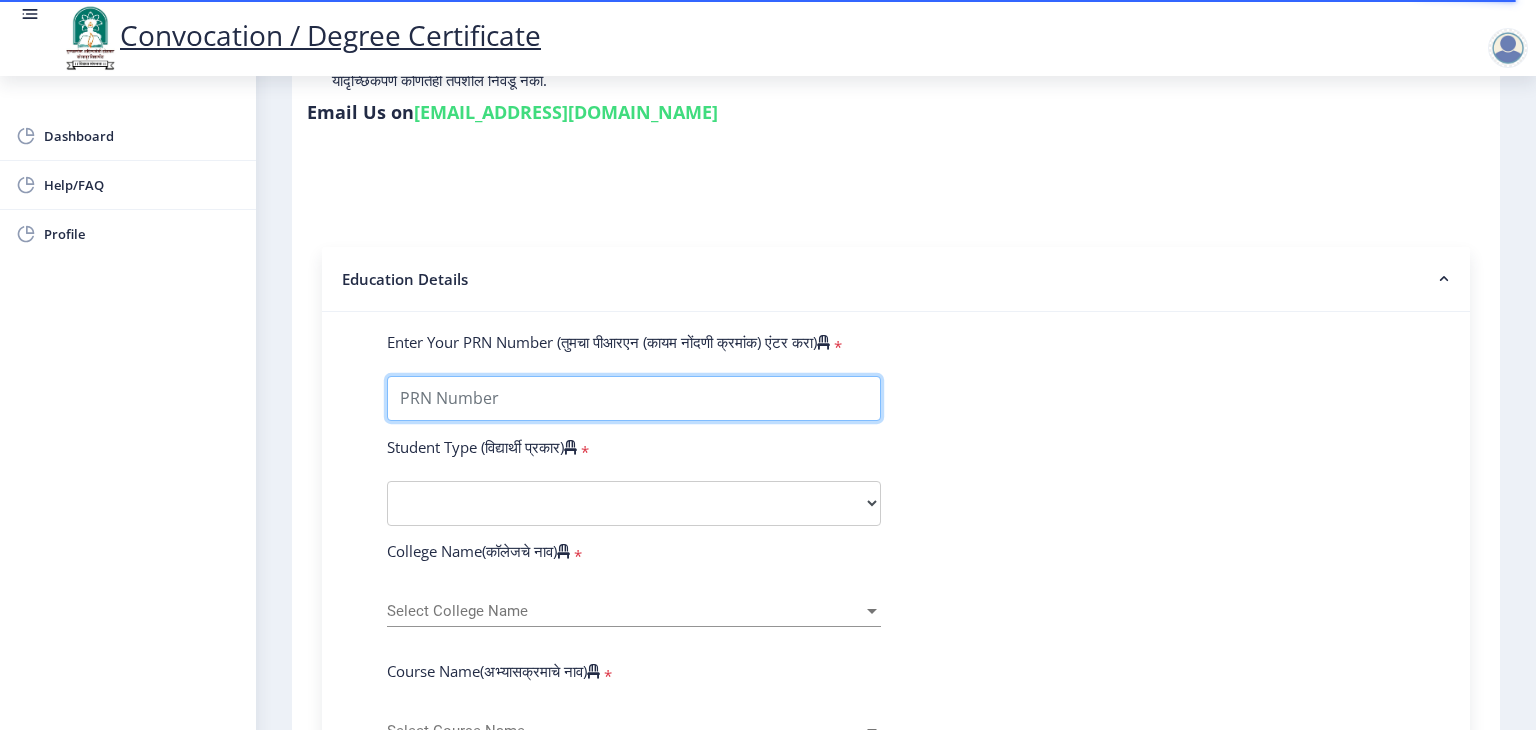 click on "Enter Your PRN Number (तुमचा पीआरएन (कायम नोंदणी क्रमांक) एंटर करा)" at bounding box center (634, 398) 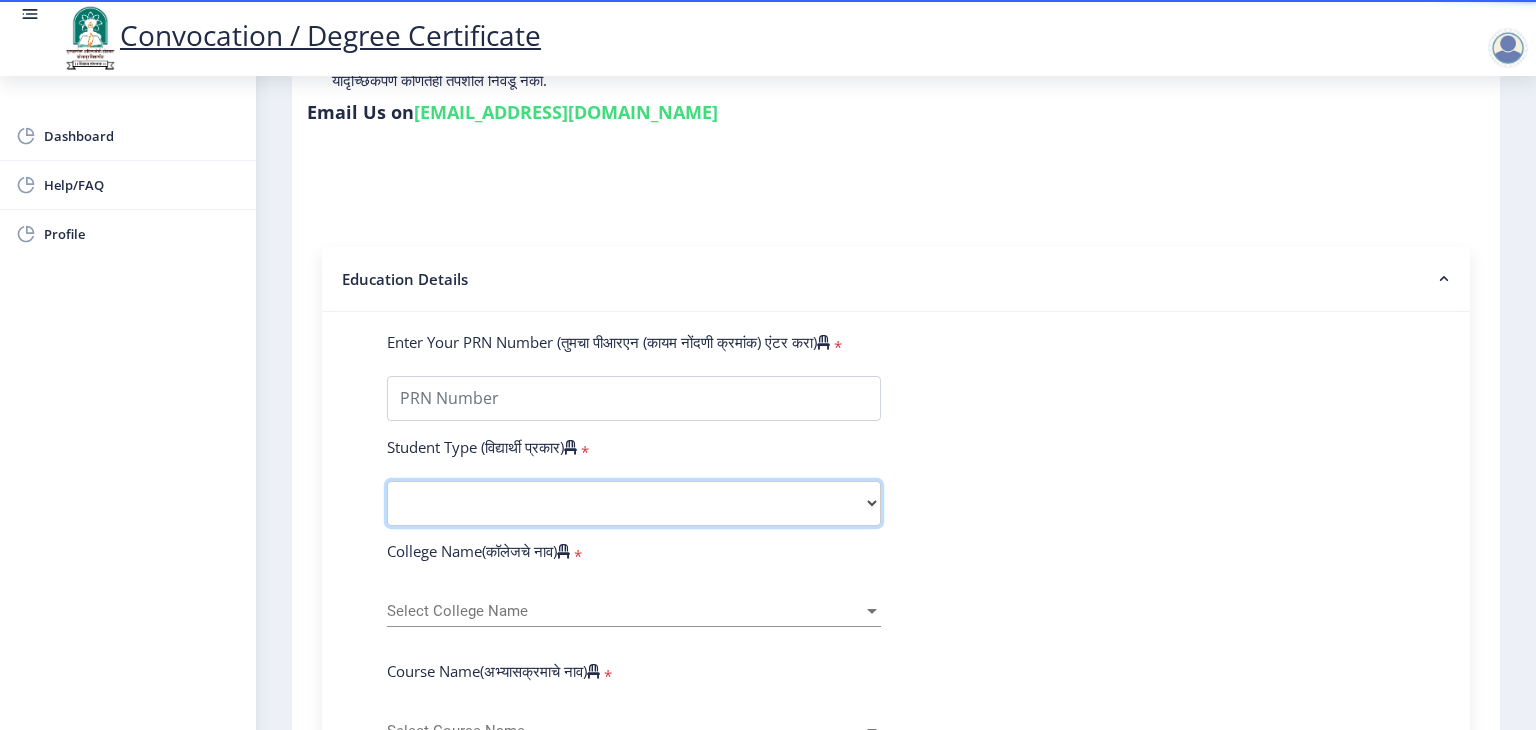 click on "Select Student Type Regular External" at bounding box center [634, 503] 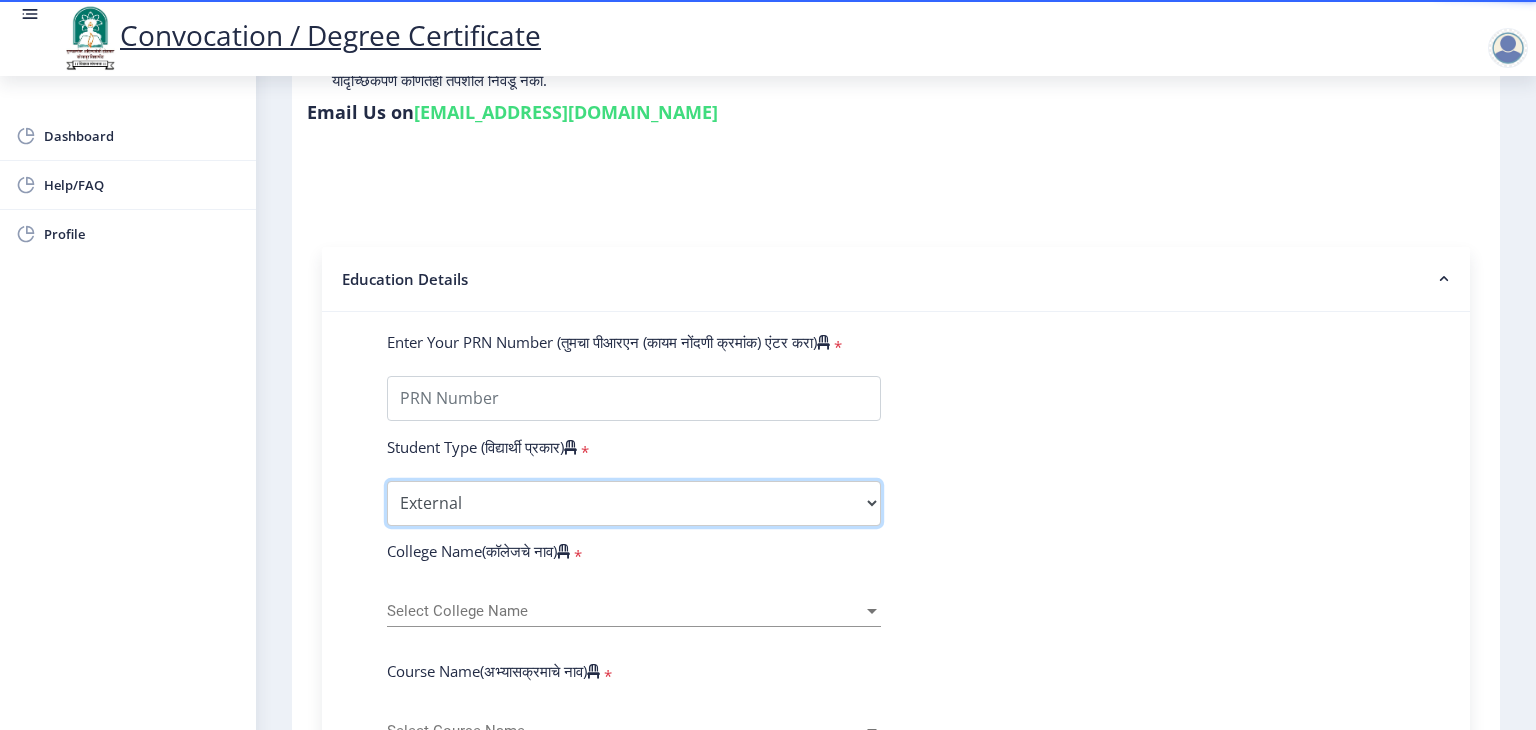 click on "Select Student Type Regular External" at bounding box center [634, 503] 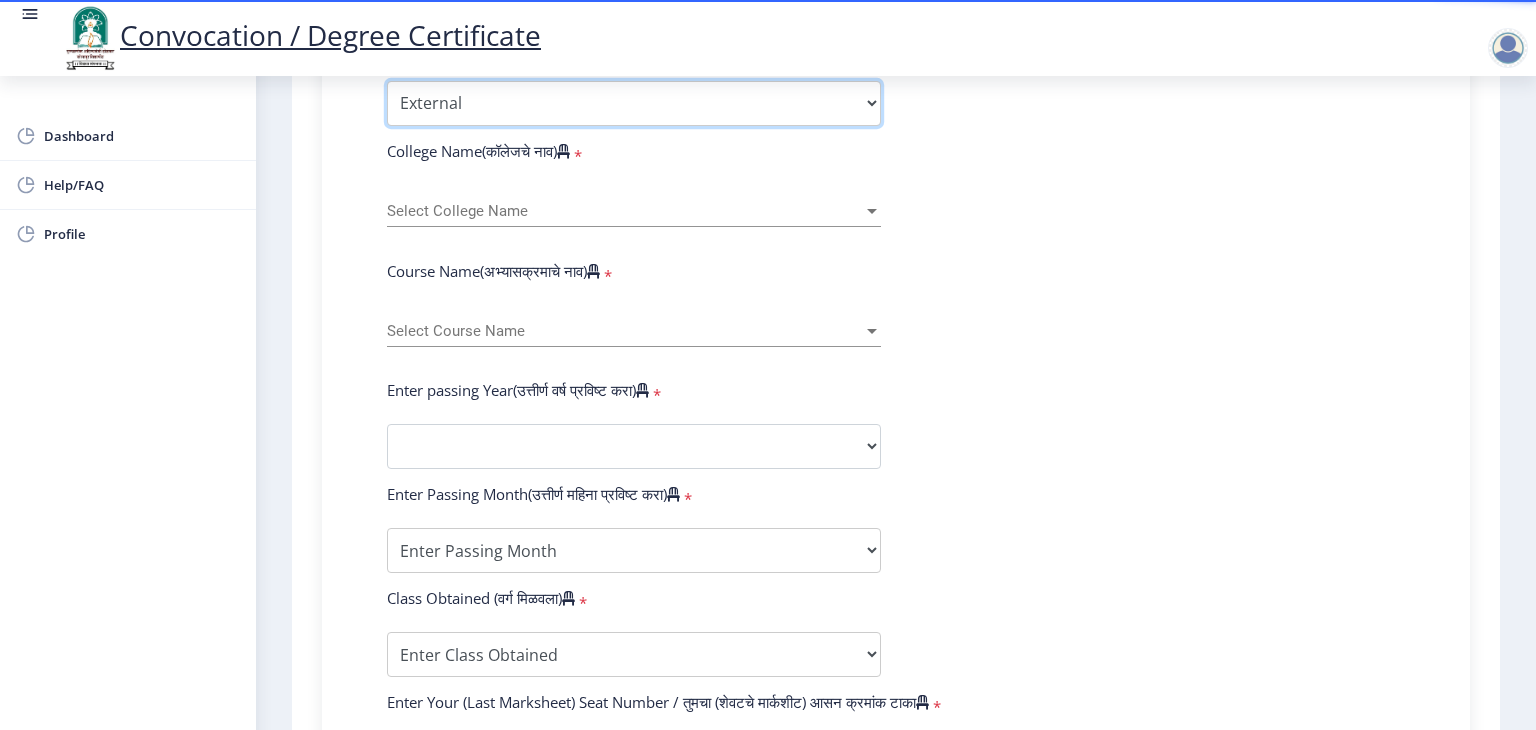 scroll, scrollTop: 500, scrollLeft: 0, axis: vertical 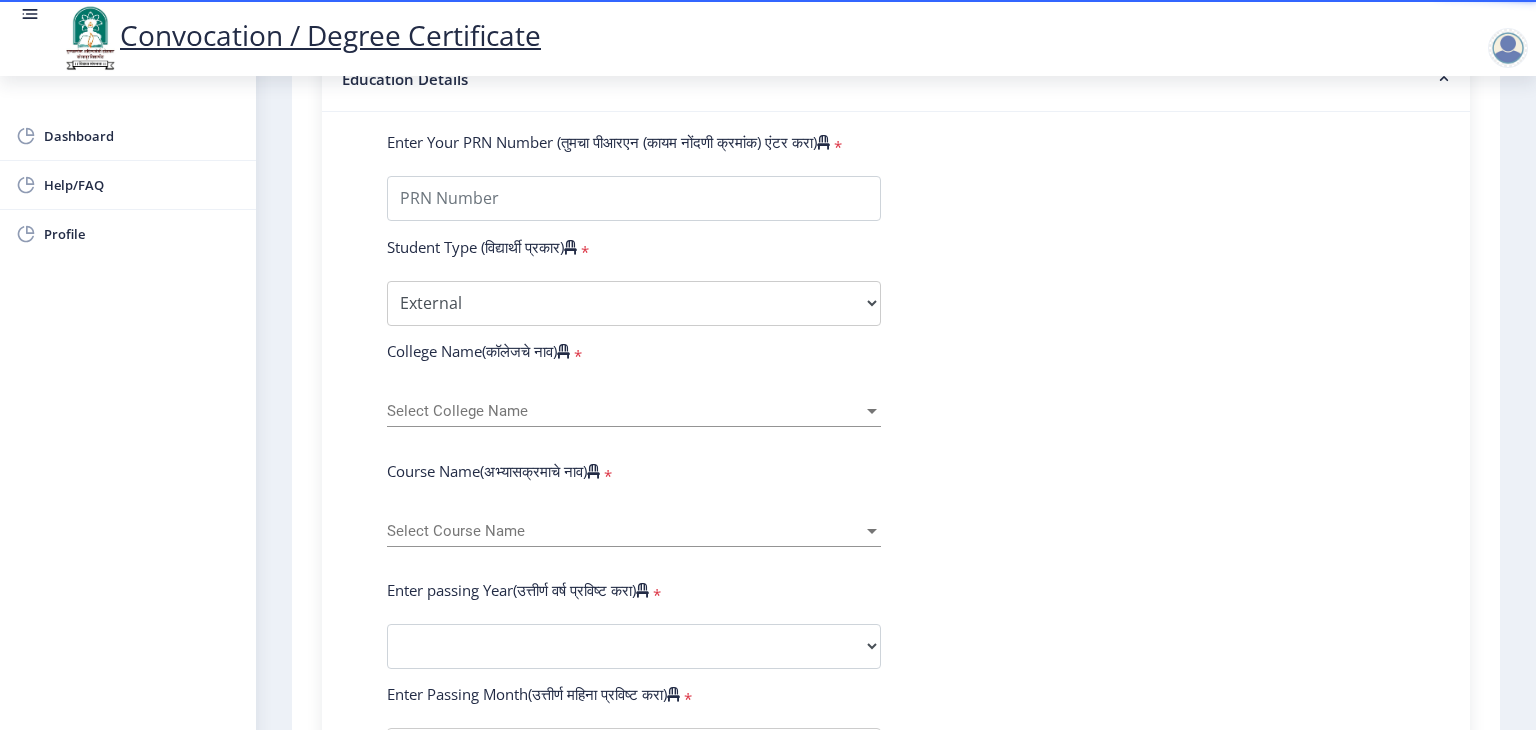 click at bounding box center [872, 411] 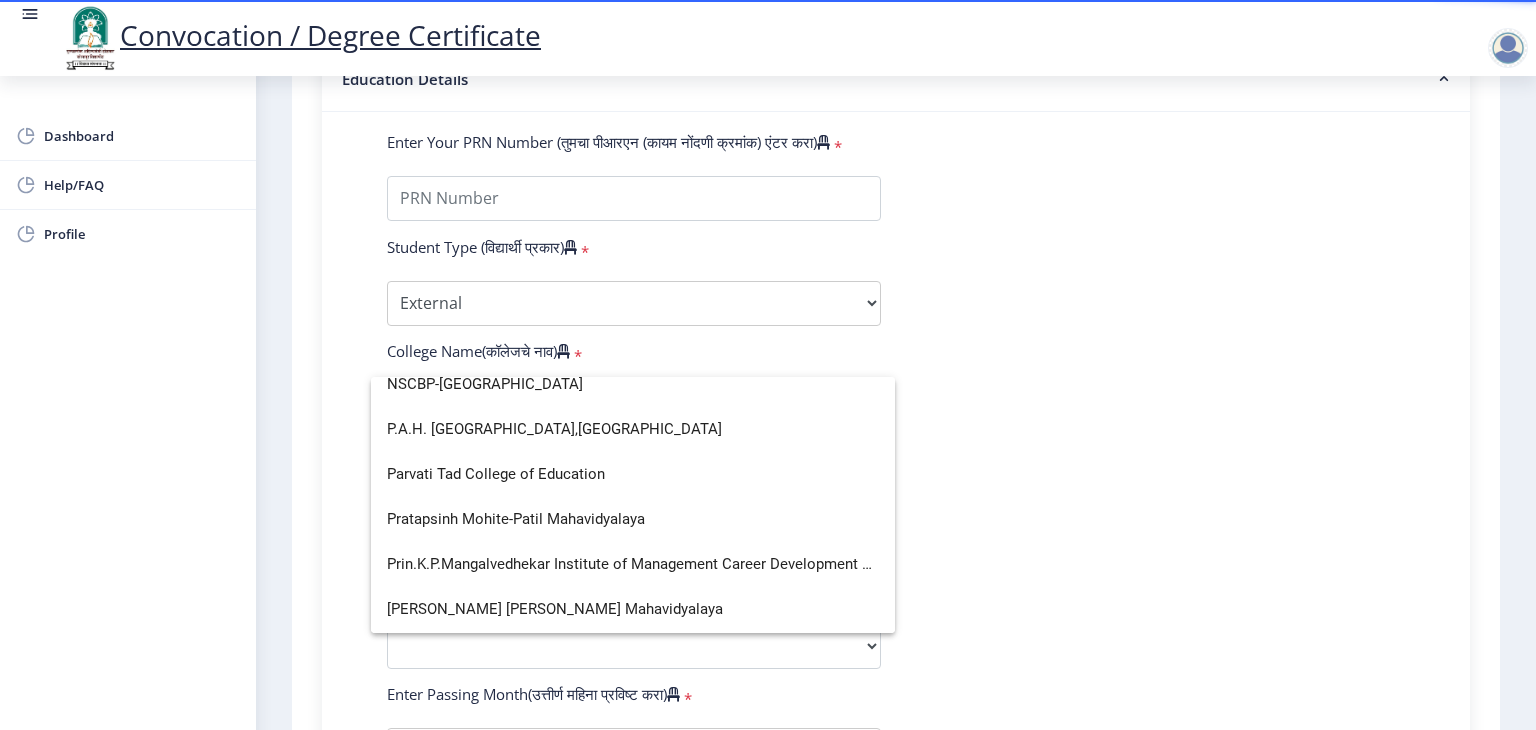 scroll, scrollTop: 3300, scrollLeft: 0, axis: vertical 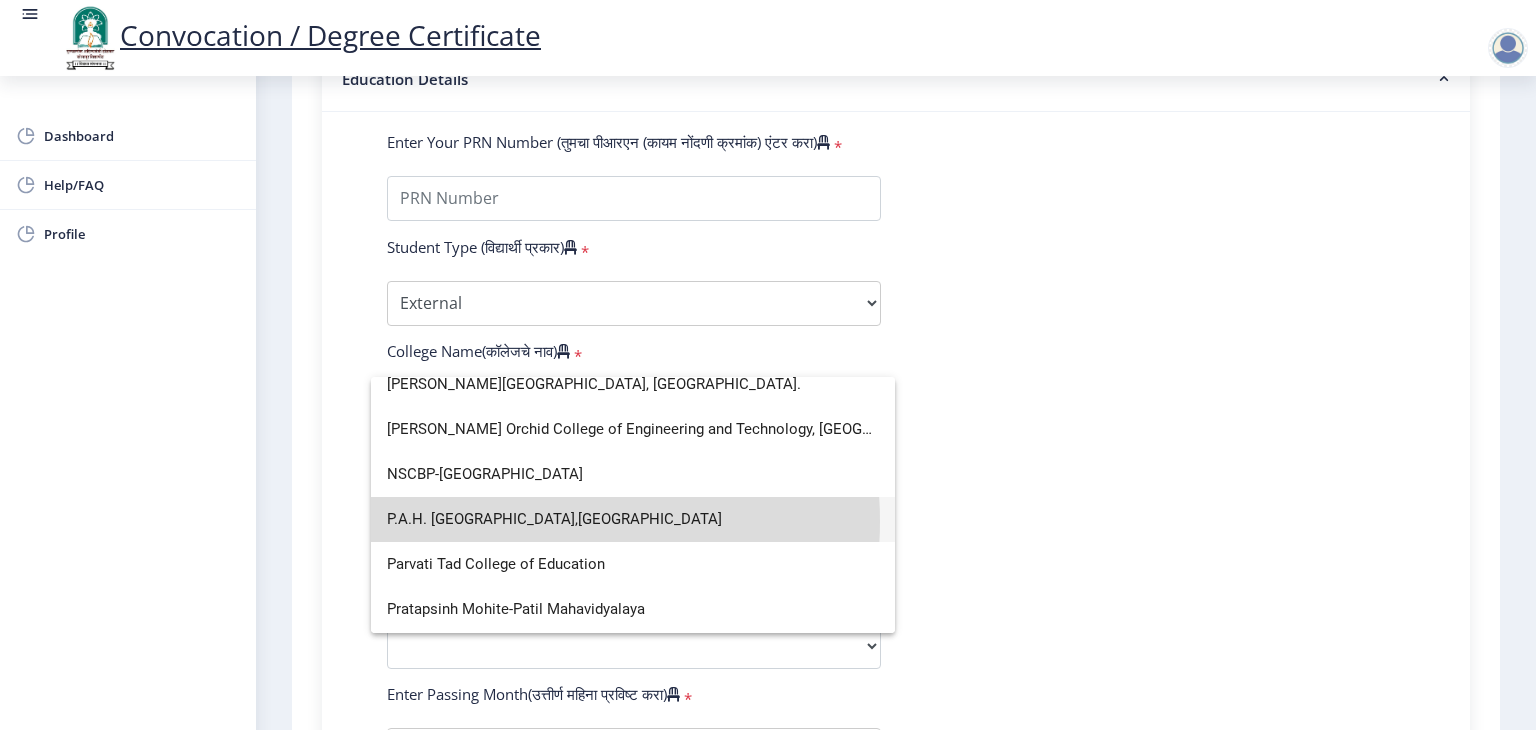 click on "P.A.H. [GEOGRAPHIC_DATA],[GEOGRAPHIC_DATA]" at bounding box center [633, 519] 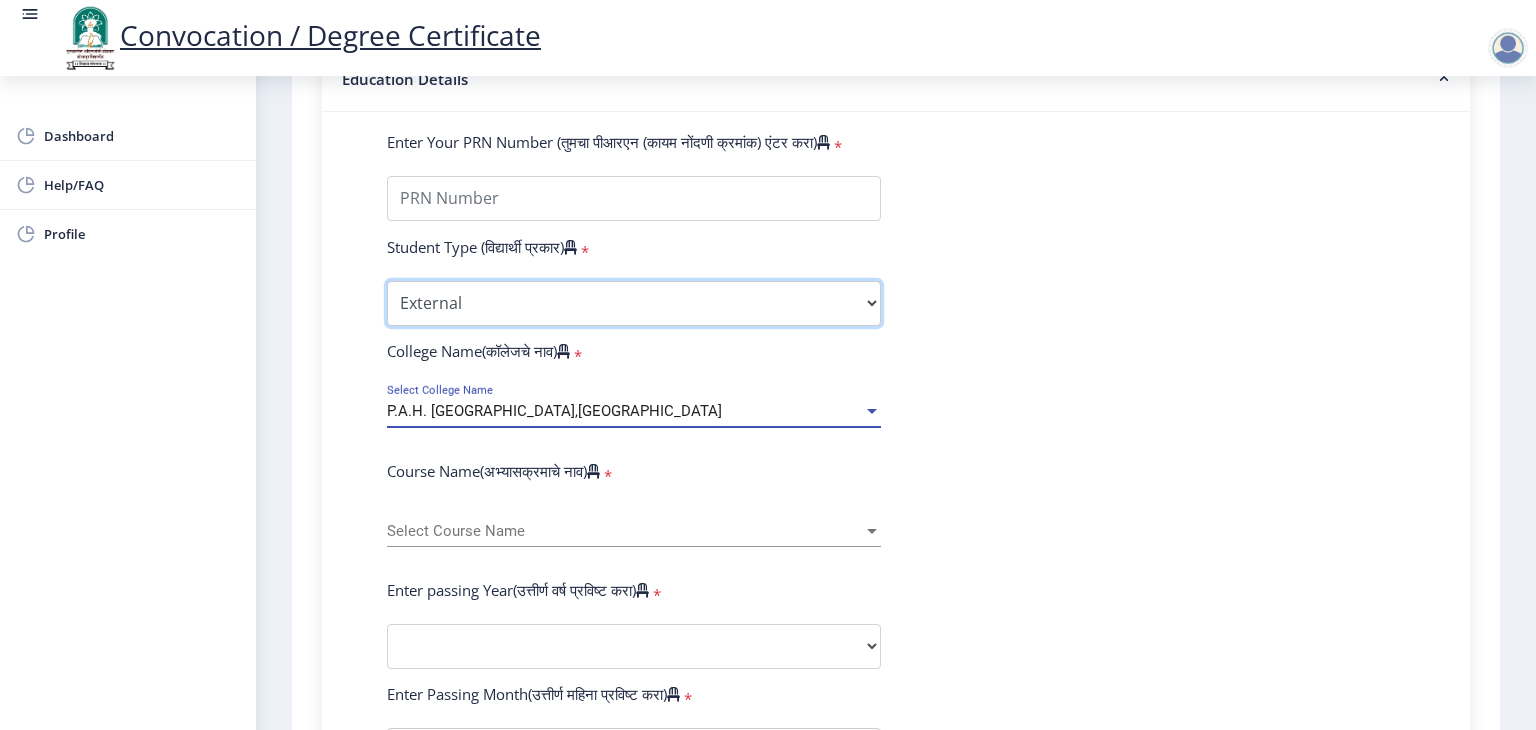 click on "Select Student Type Regular External" at bounding box center [634, 303] 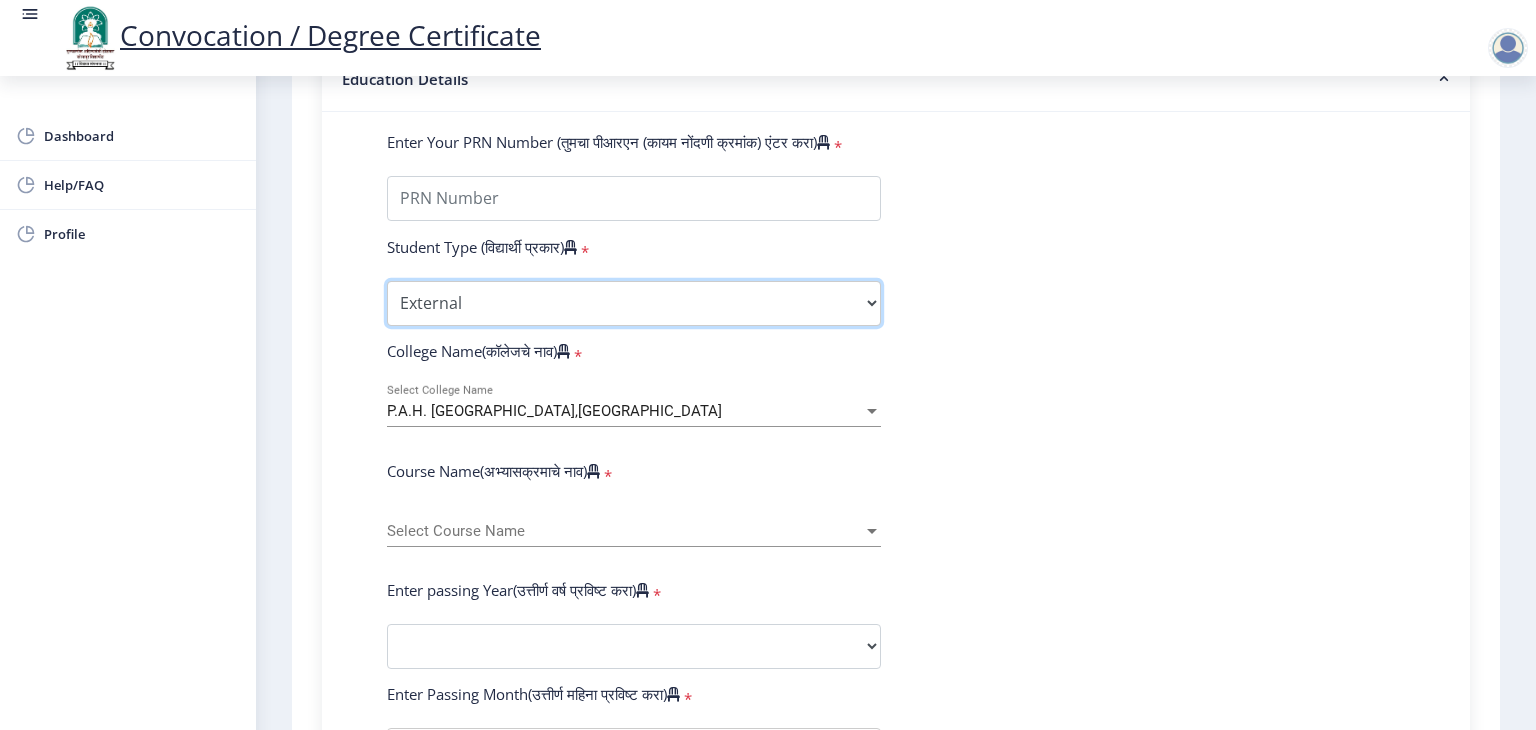 select on "Regular" 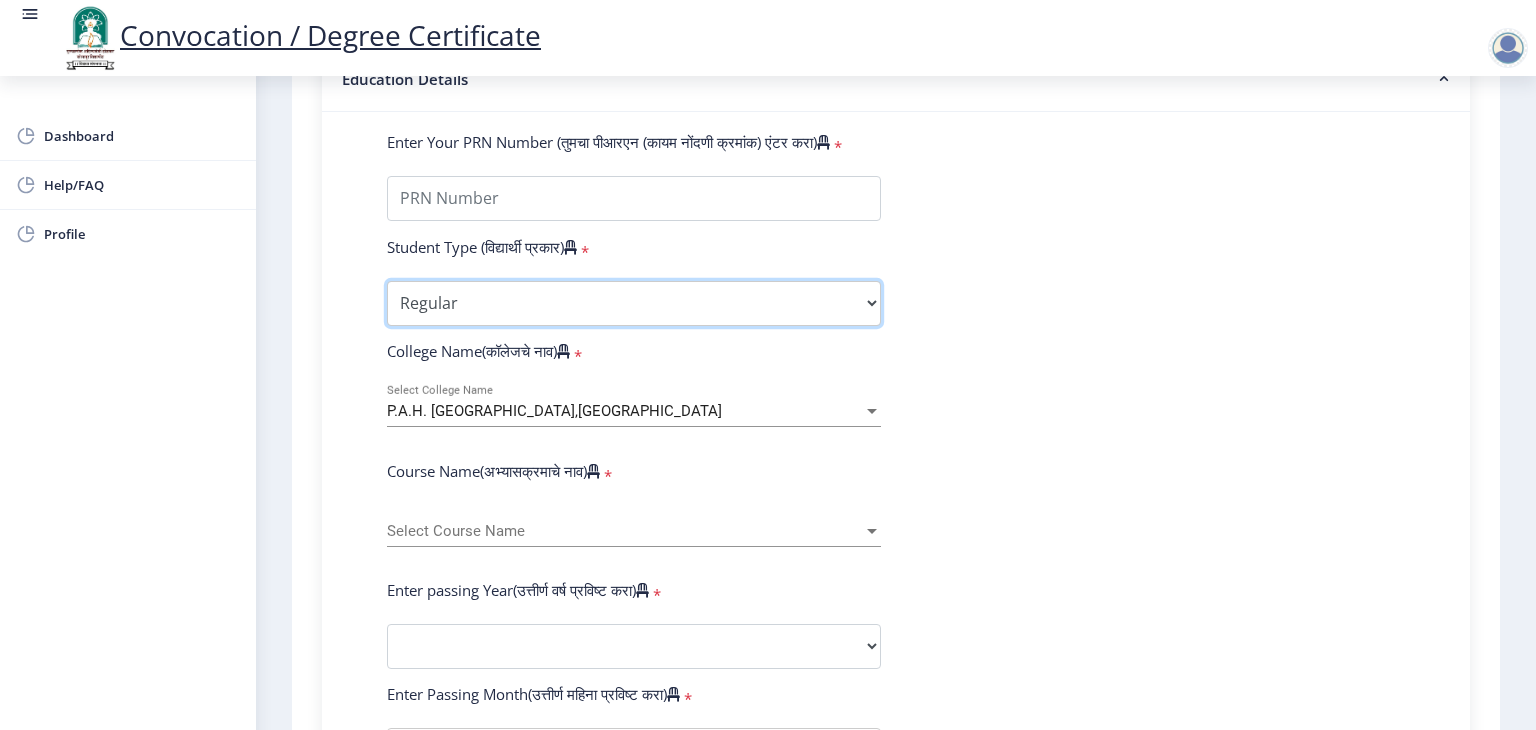 click on "Select Student Type Regular External" at bounding box center (634, 303) 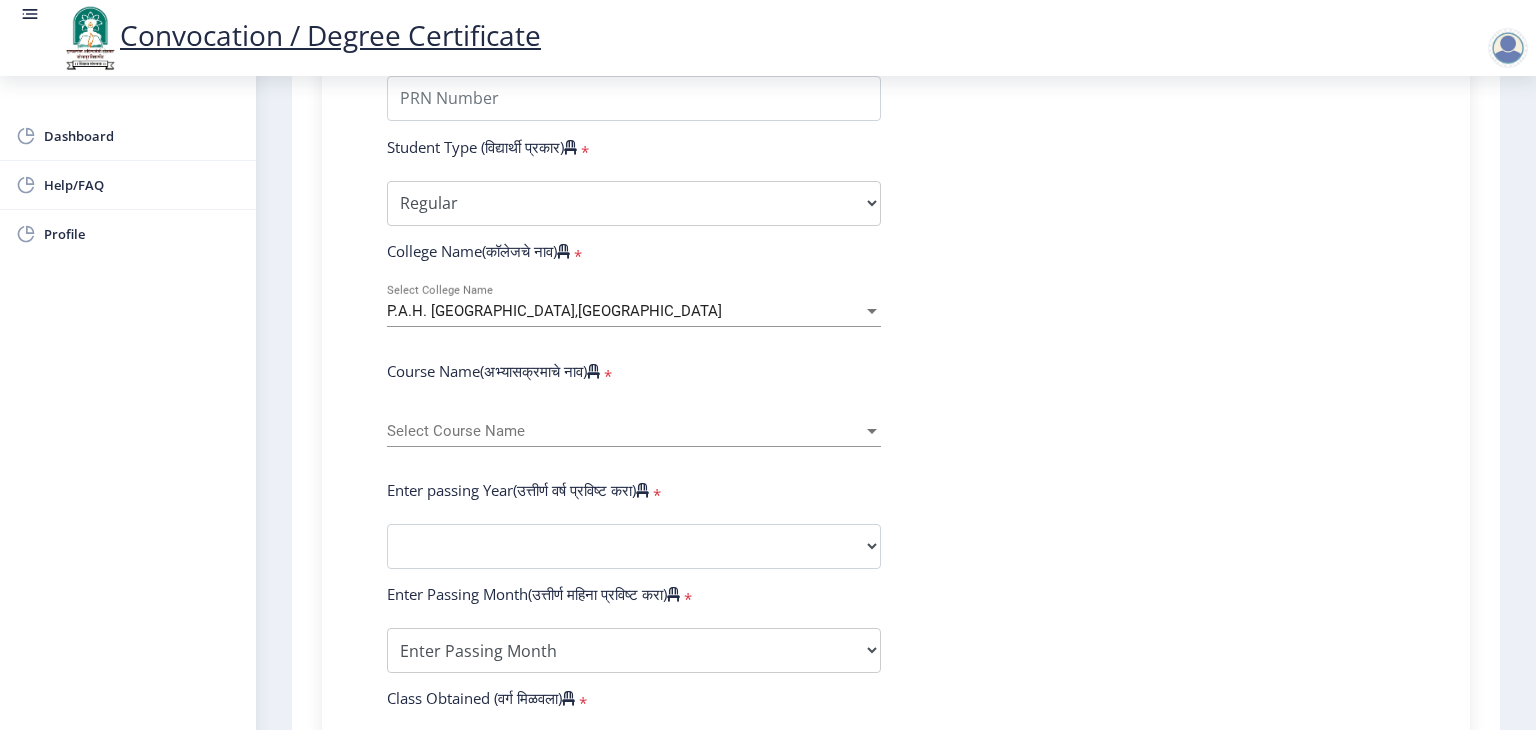 click at bounding box center (872, 431) 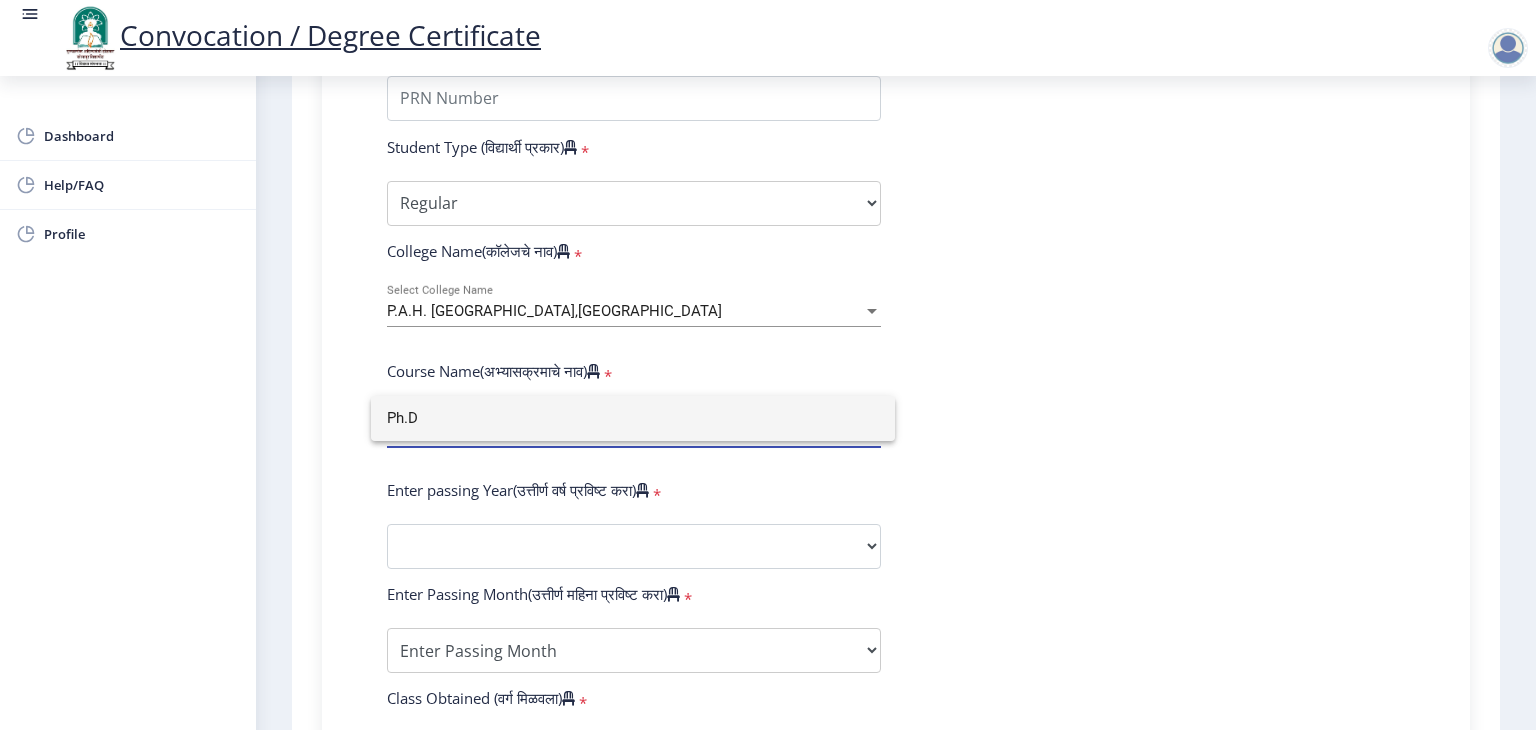 type on "Ph.D" 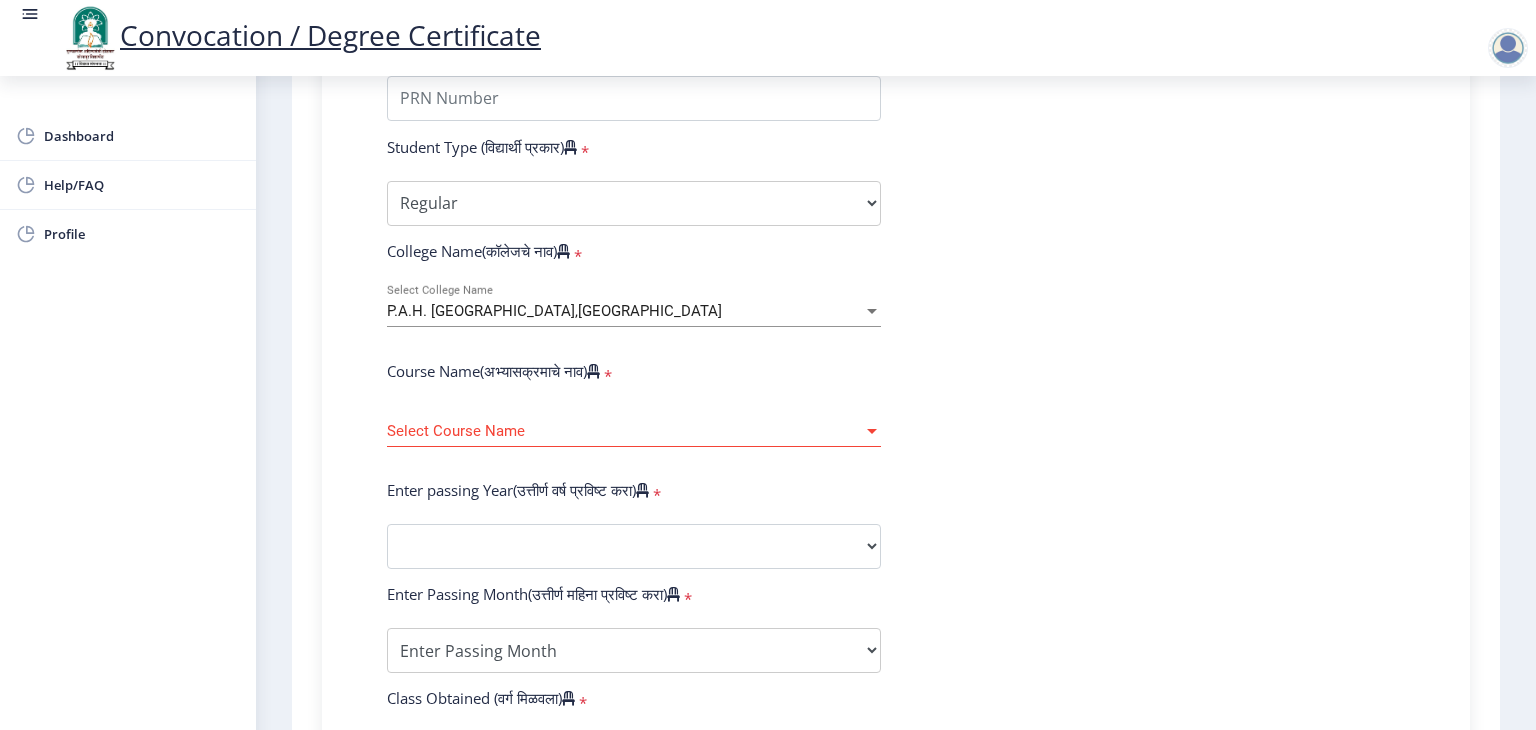 click at bounding box center (872, 431) 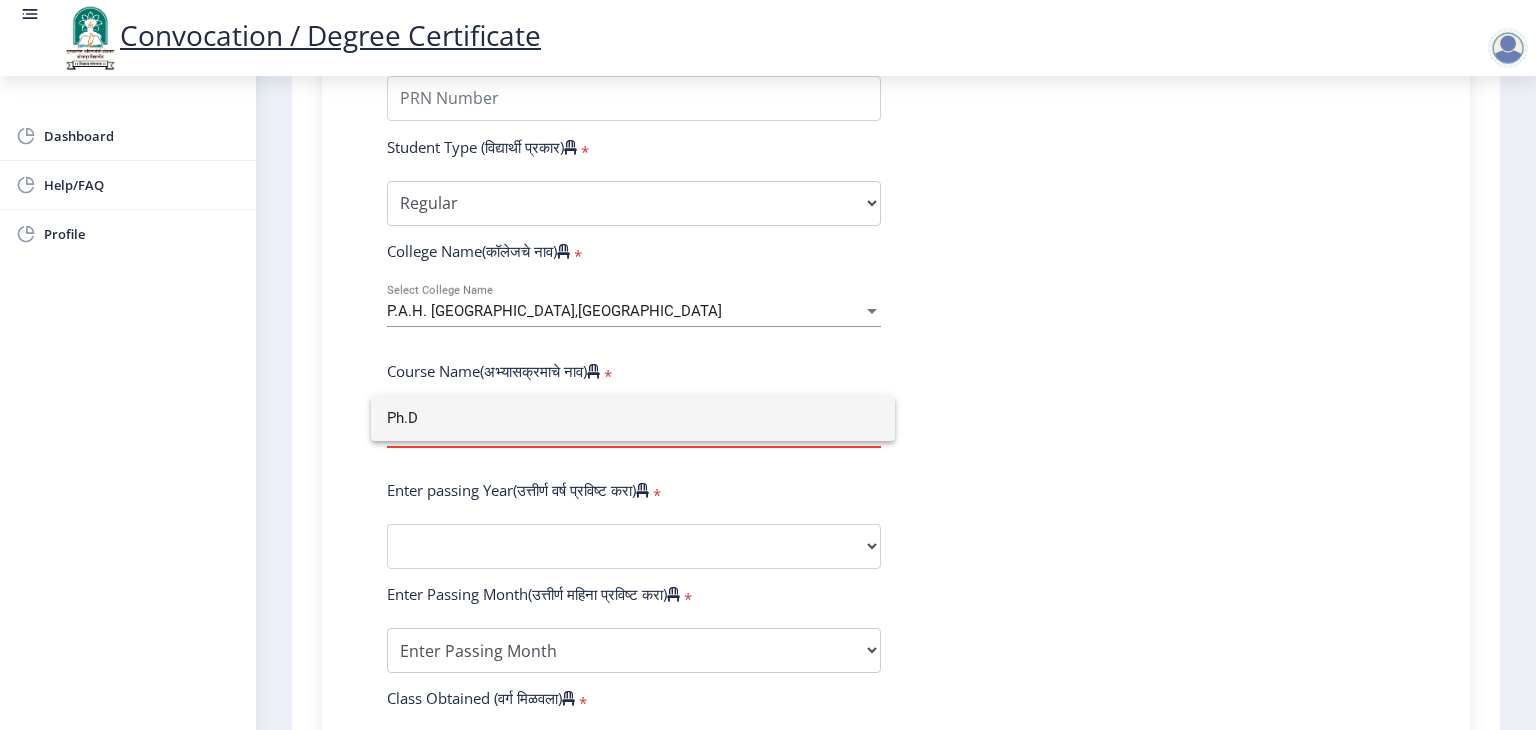 type on "Ph.D" 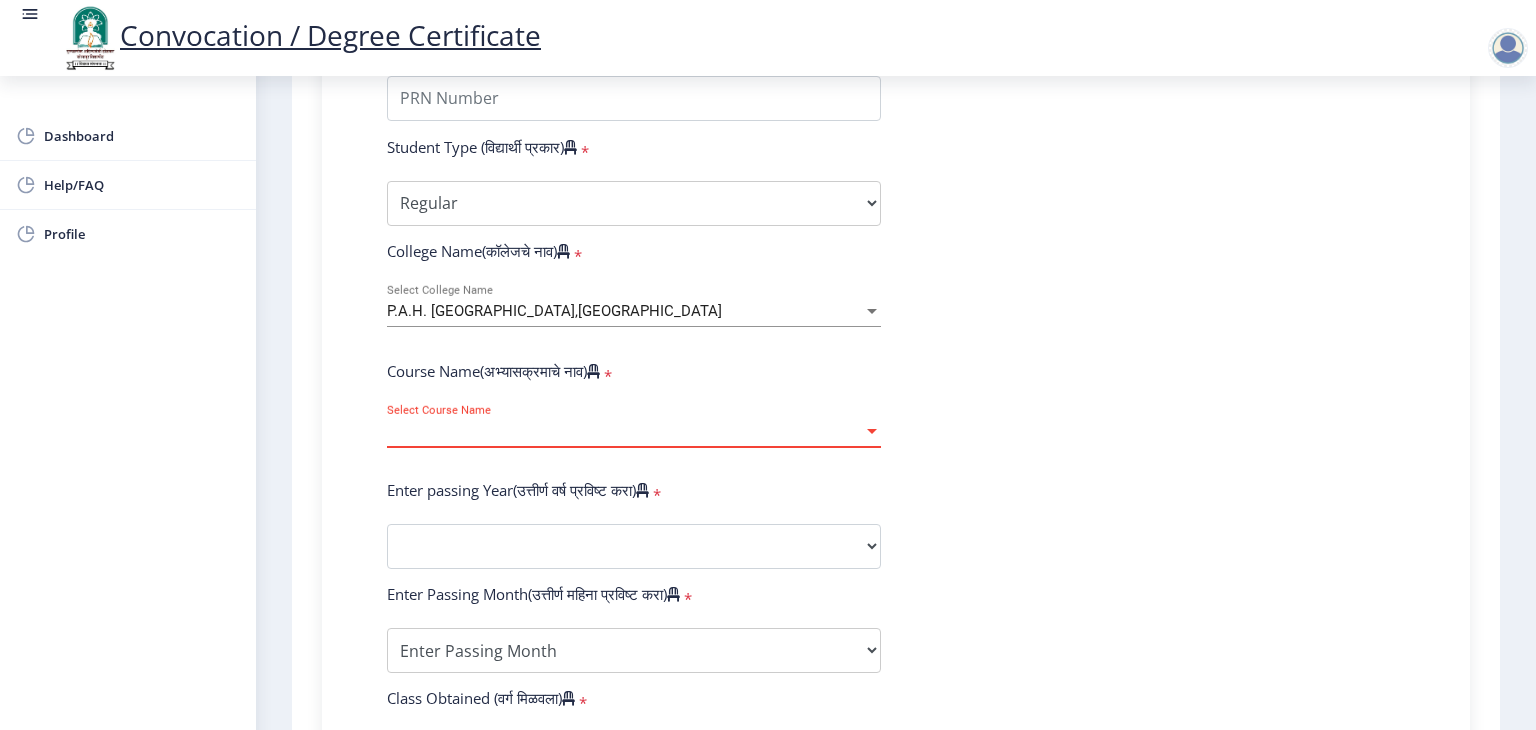click at bounding box center (872, 431) 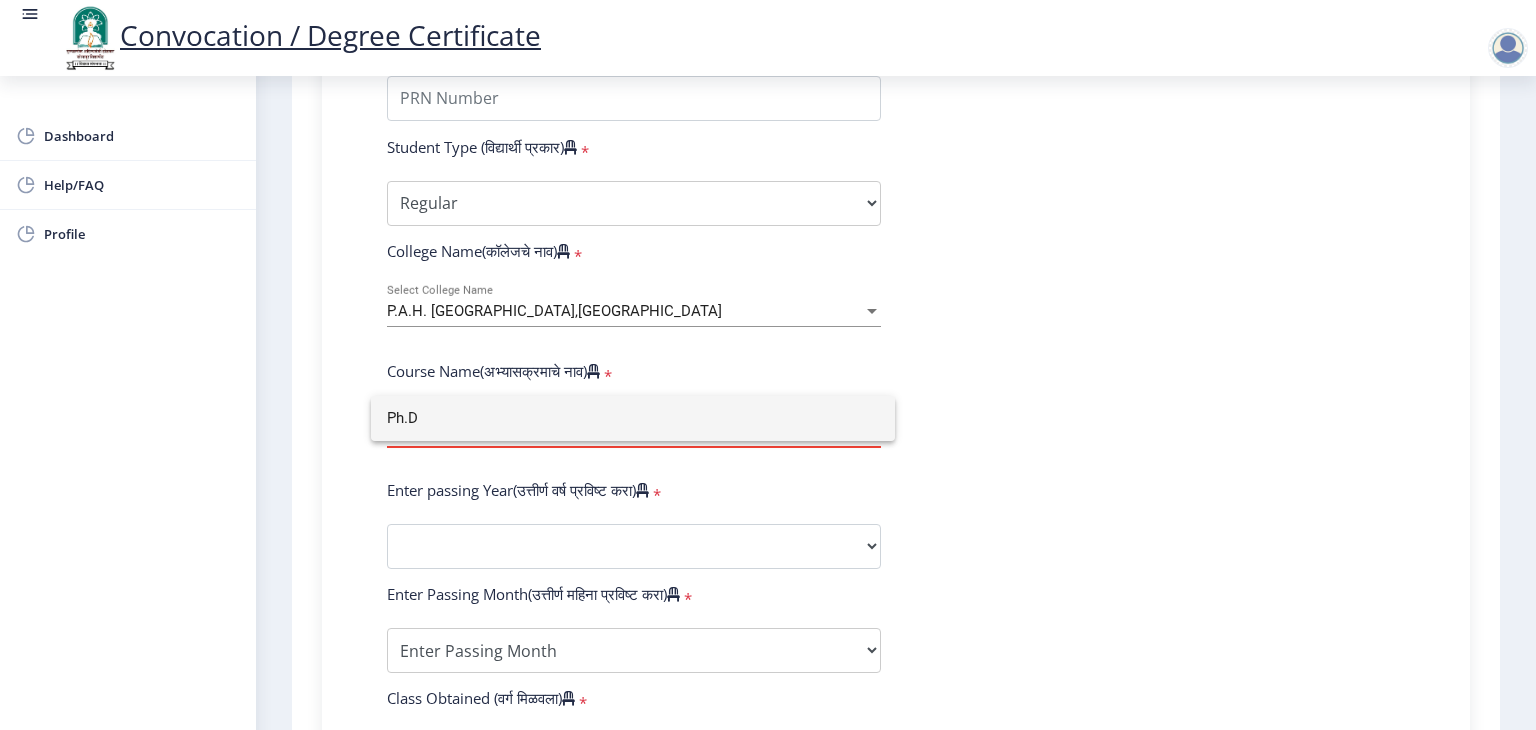 click 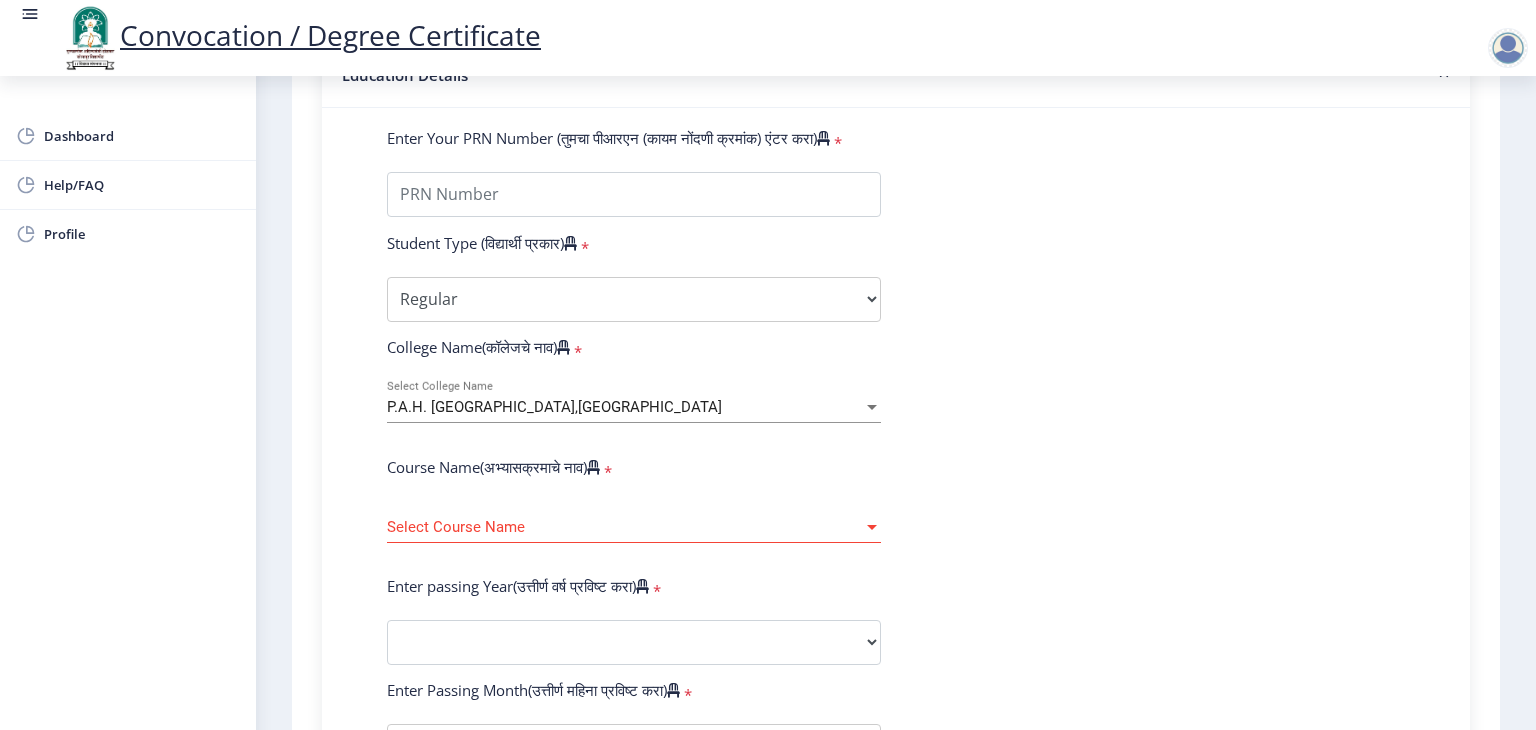 scroll, scrollTop: 400, scrollLeft: 0, axis: vertical 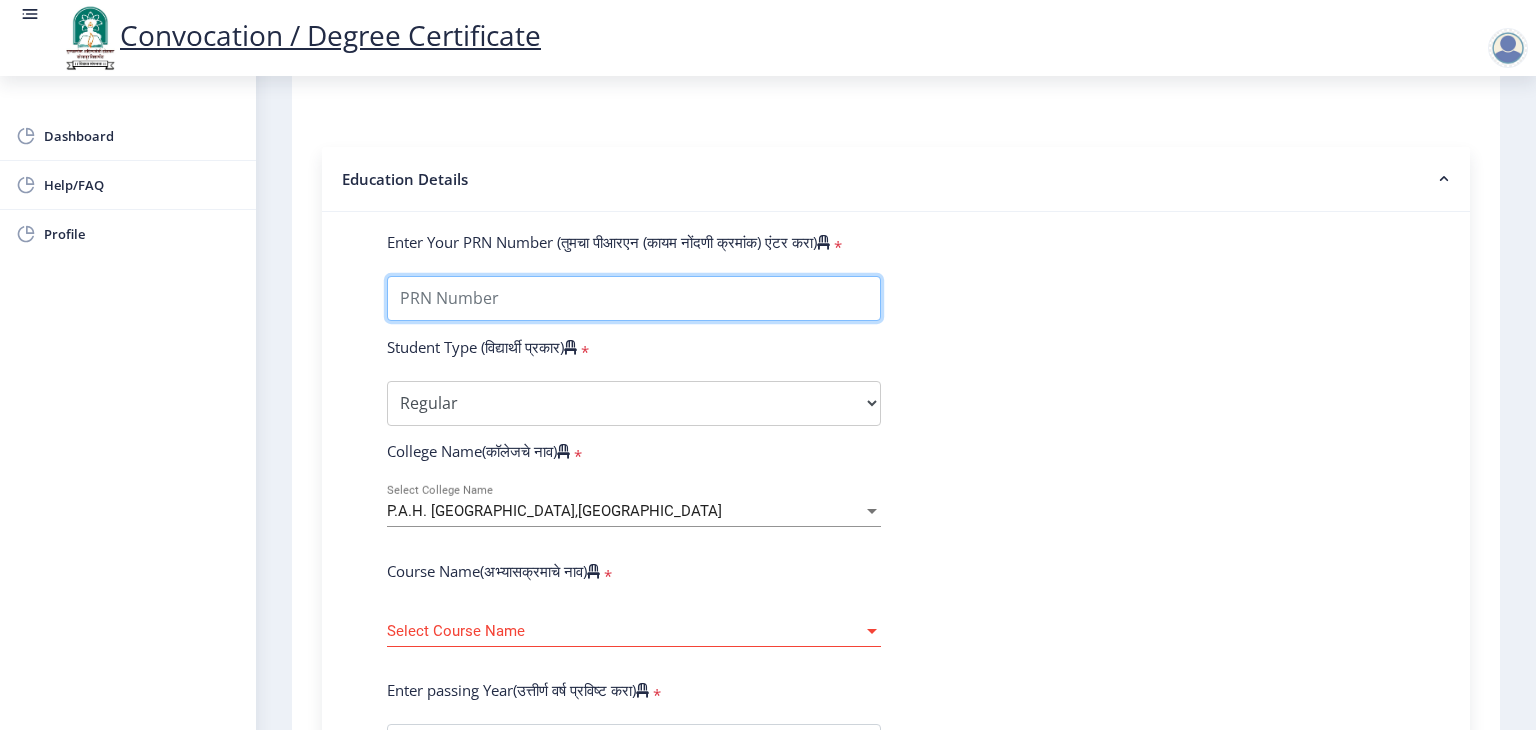 click on "Enter Your PRN Number (तुमचा पीआरएन (कायम नोंदणी क्रमांक) एंटर करा)" at bounding box center [634, 298] 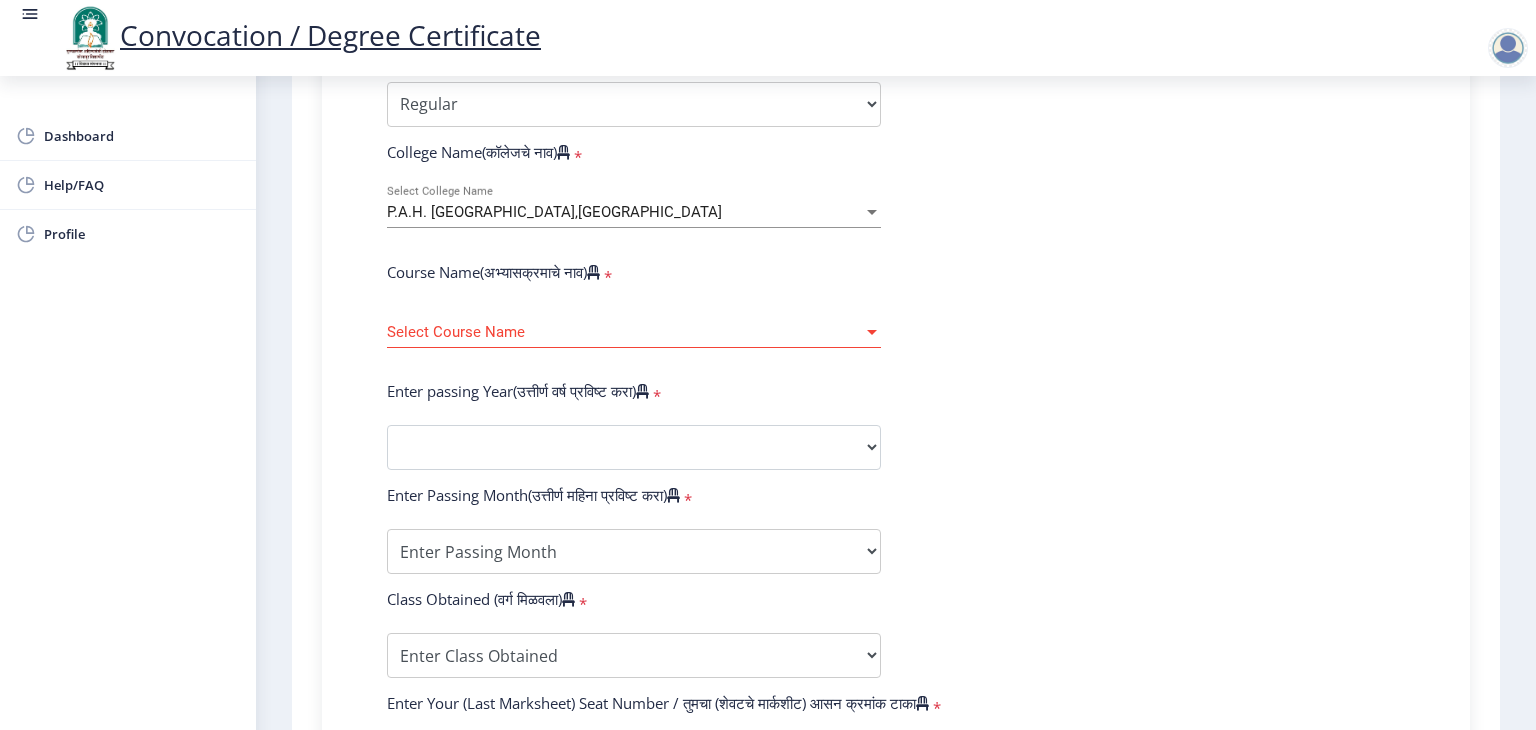scroll, scrollTop: 700, scrollLeft: 0, axis: vertical 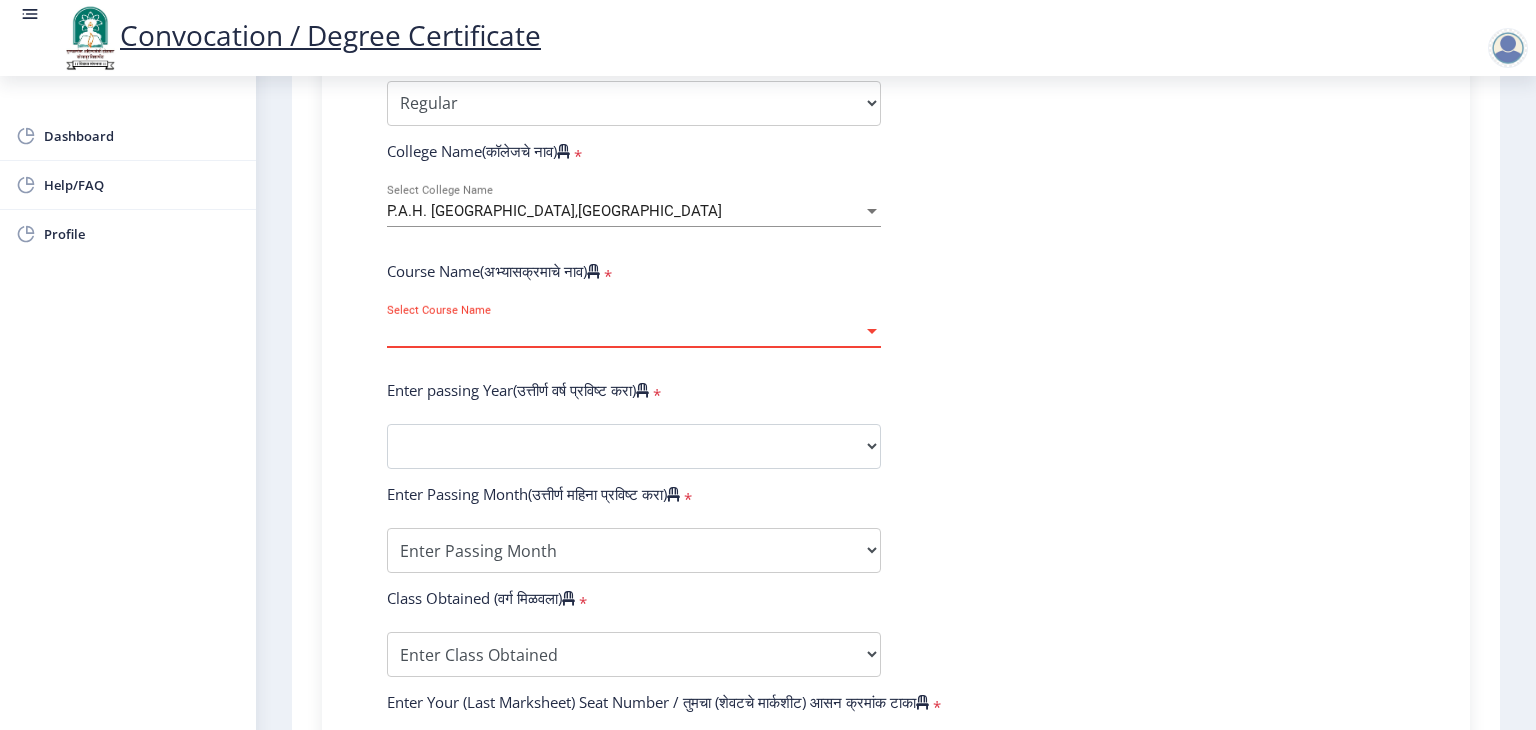 click at bounding box center [872, 331] 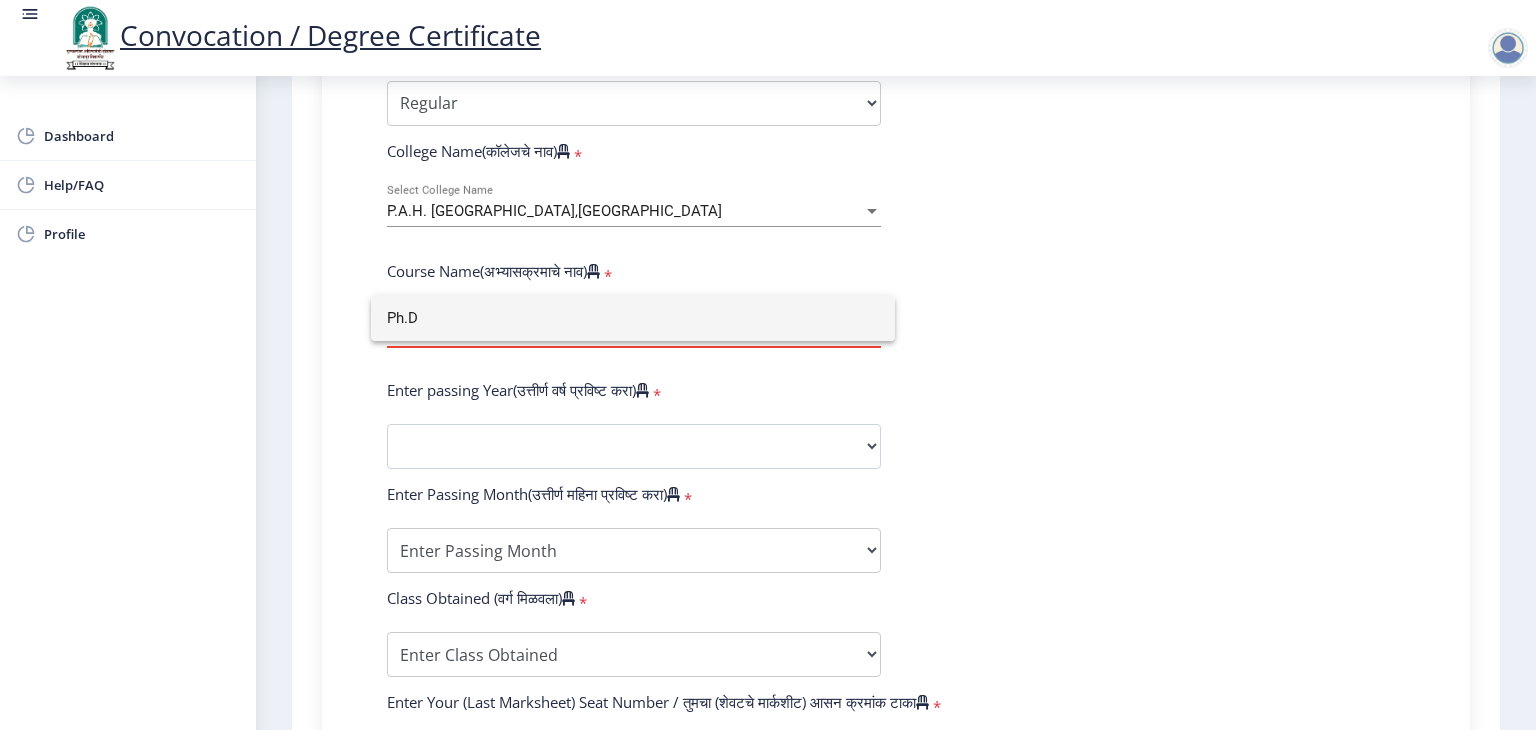 click 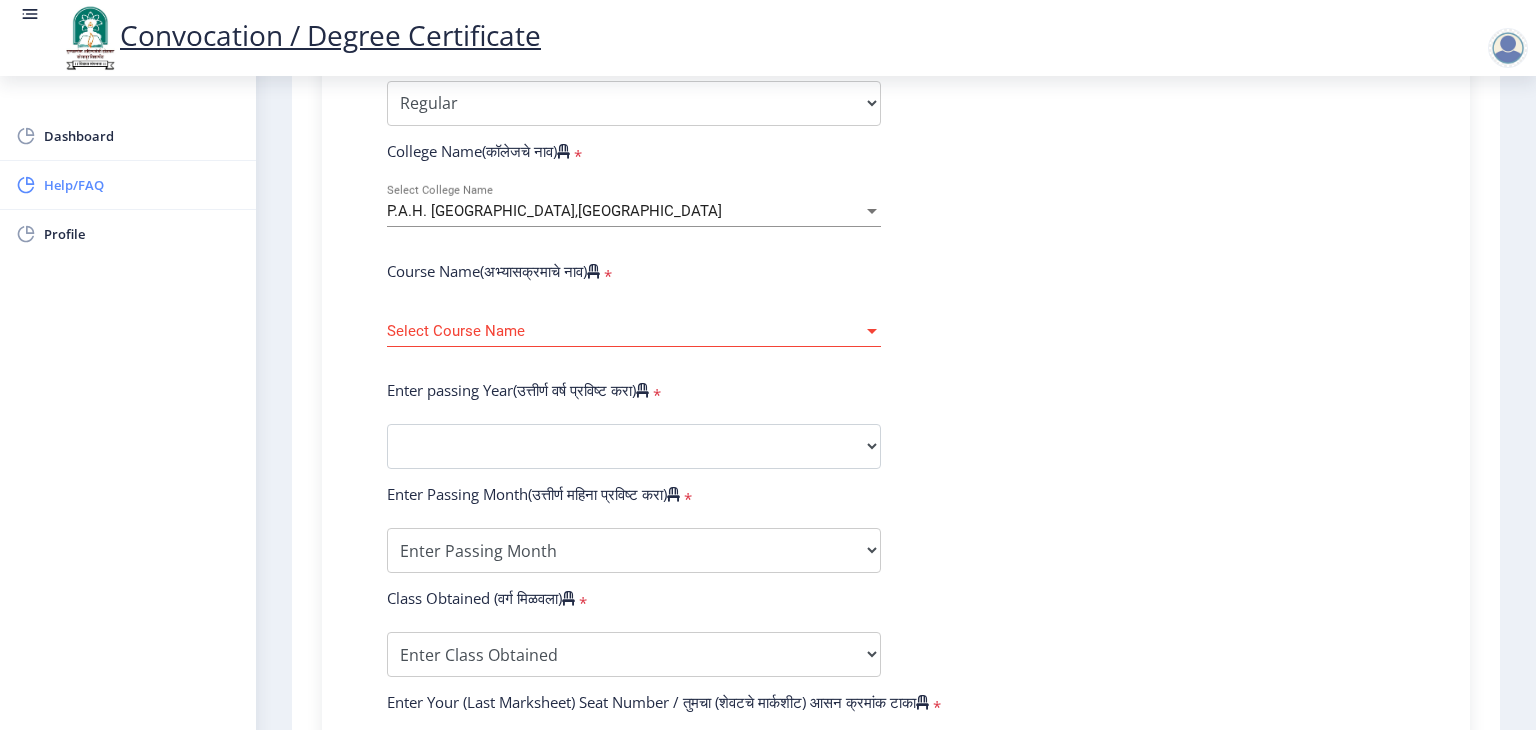 click on "Help/FAQ" 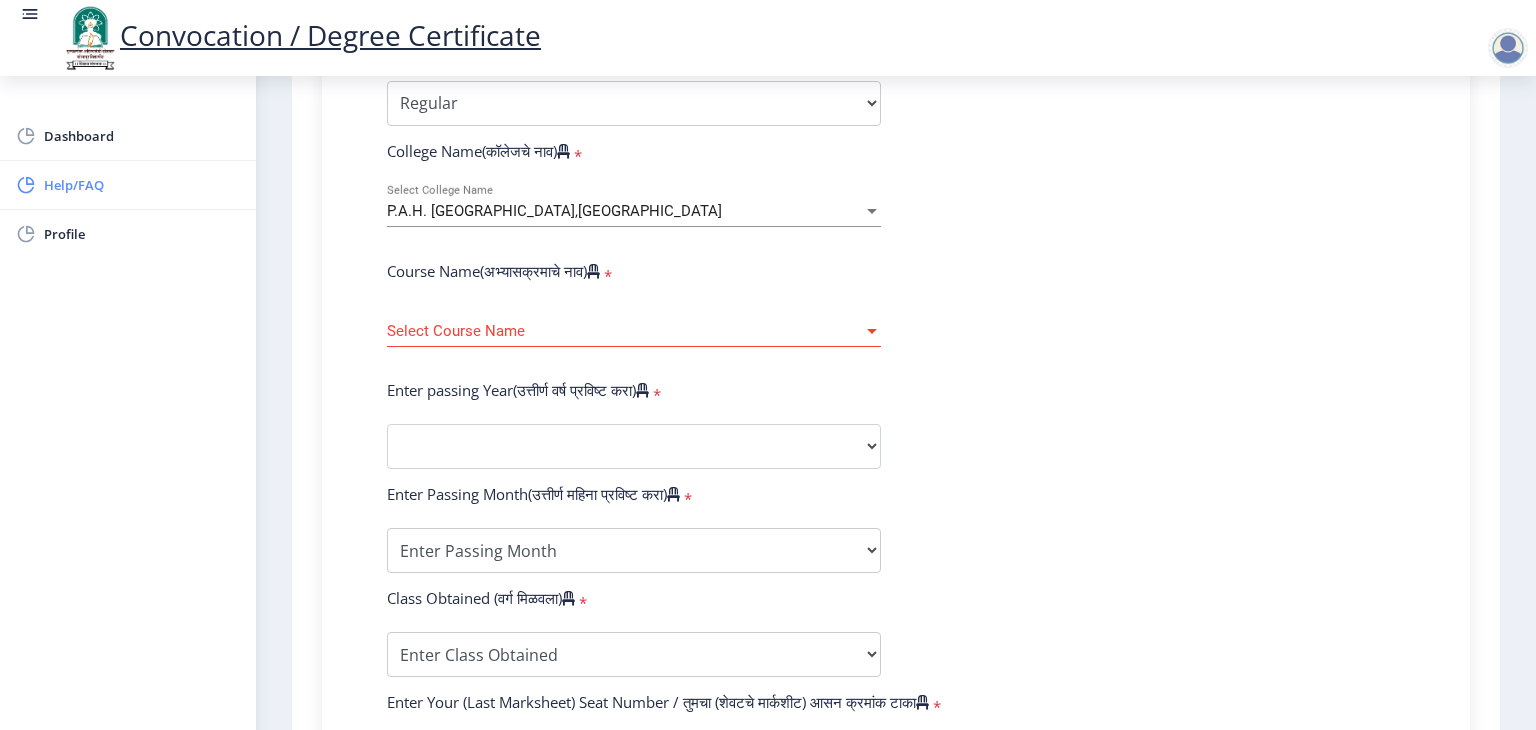scroll, scrollTop: 0, scrollLeft: 0, axis: both 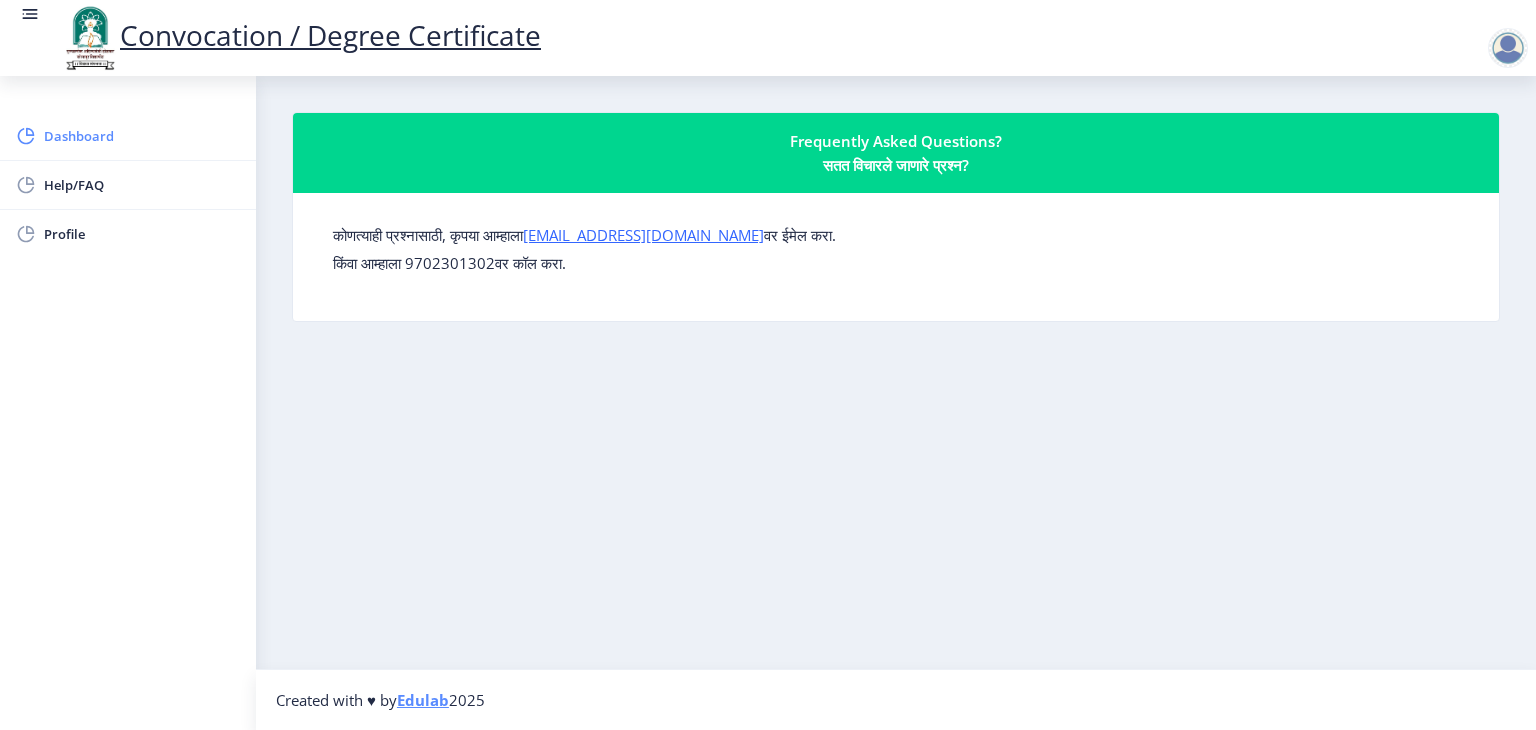 click on "Dashboard" 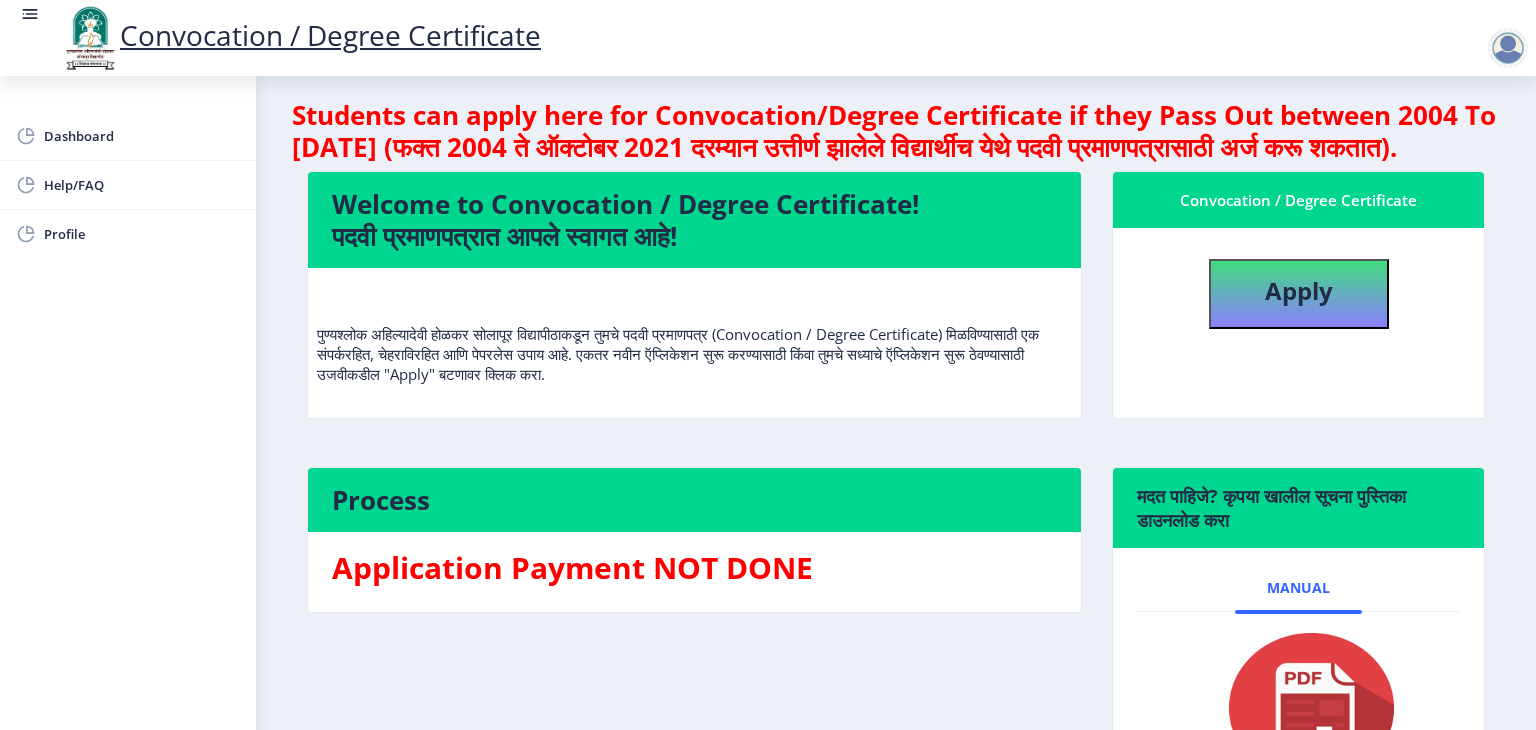 scroll, scrollTop: 0, scrollLeft: 0, axis: both 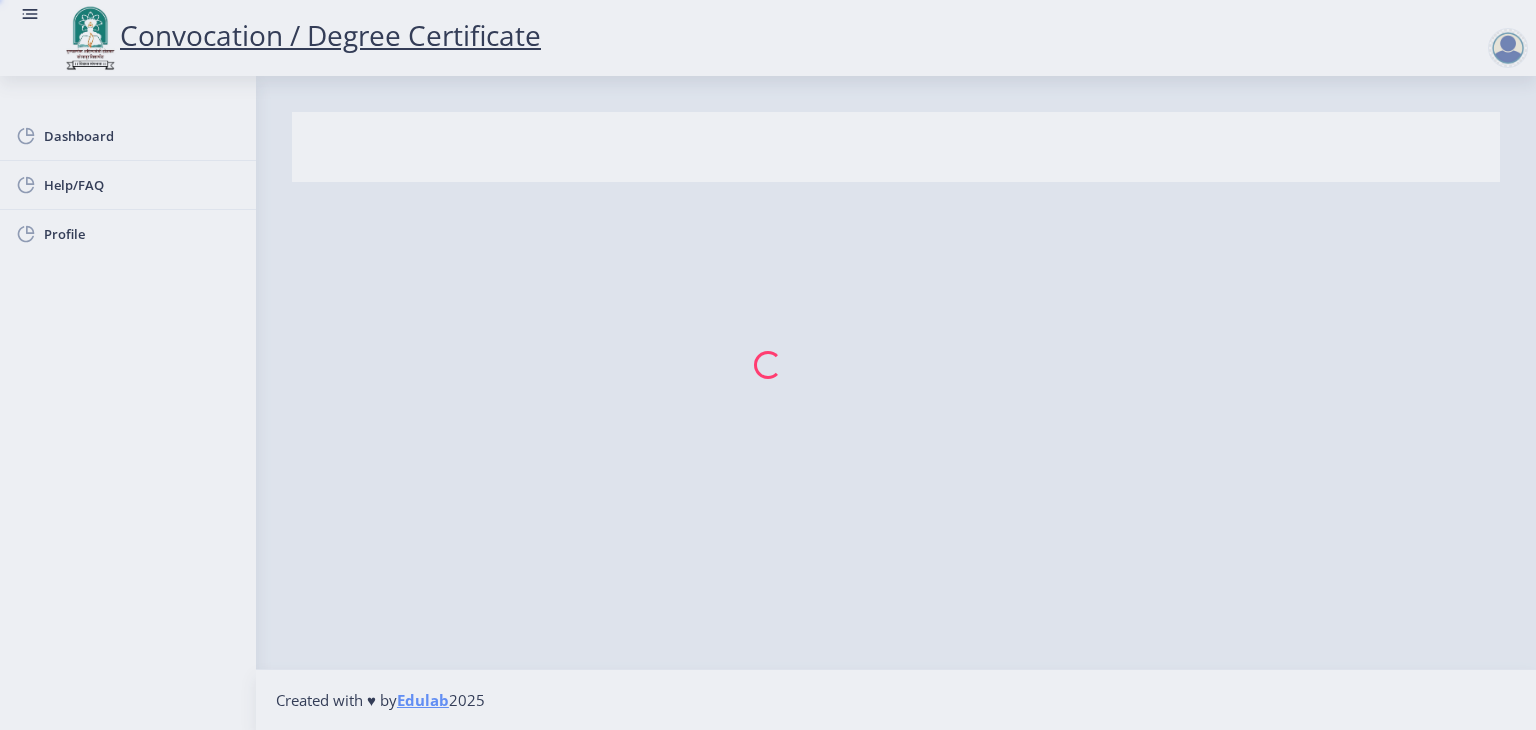 select 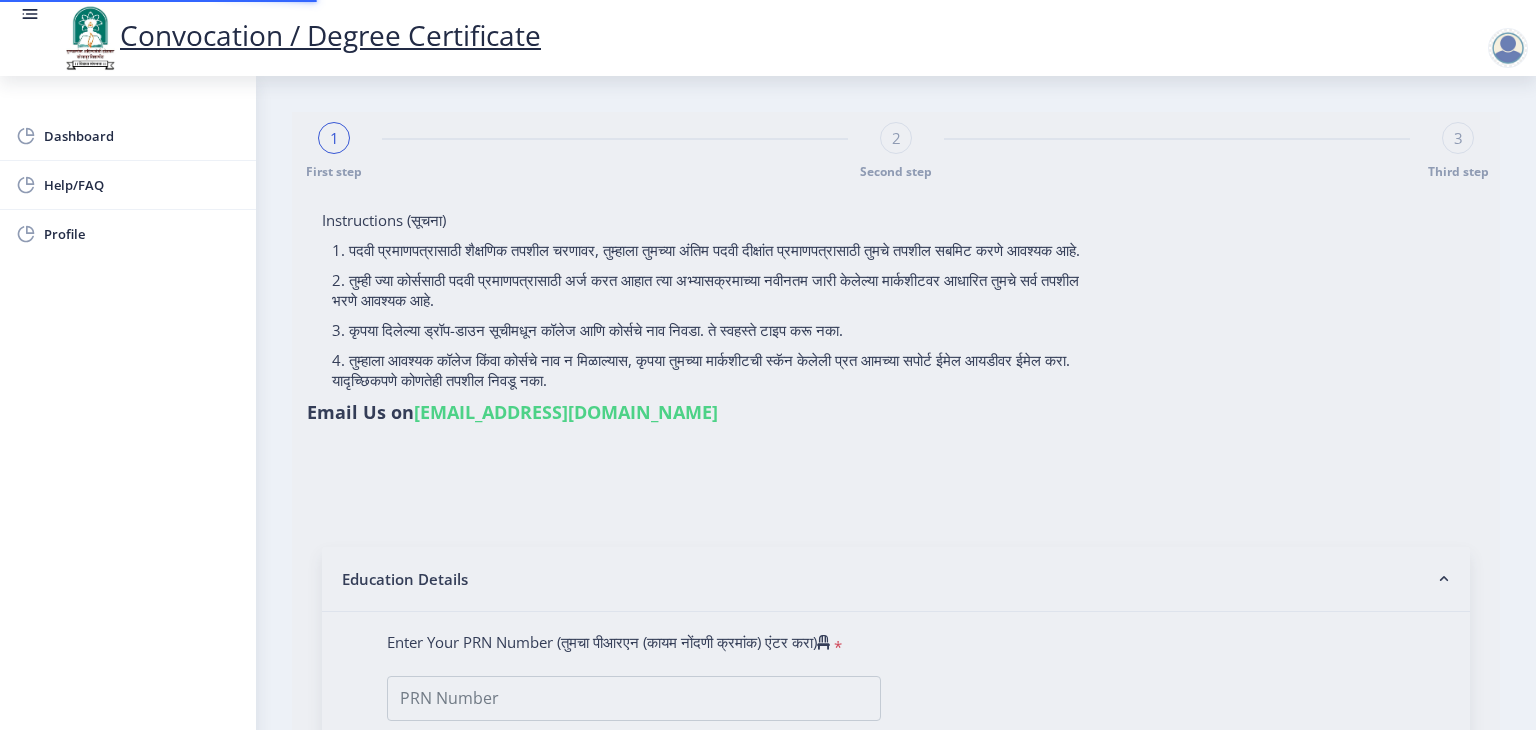type on "[PERSON_NAME]" 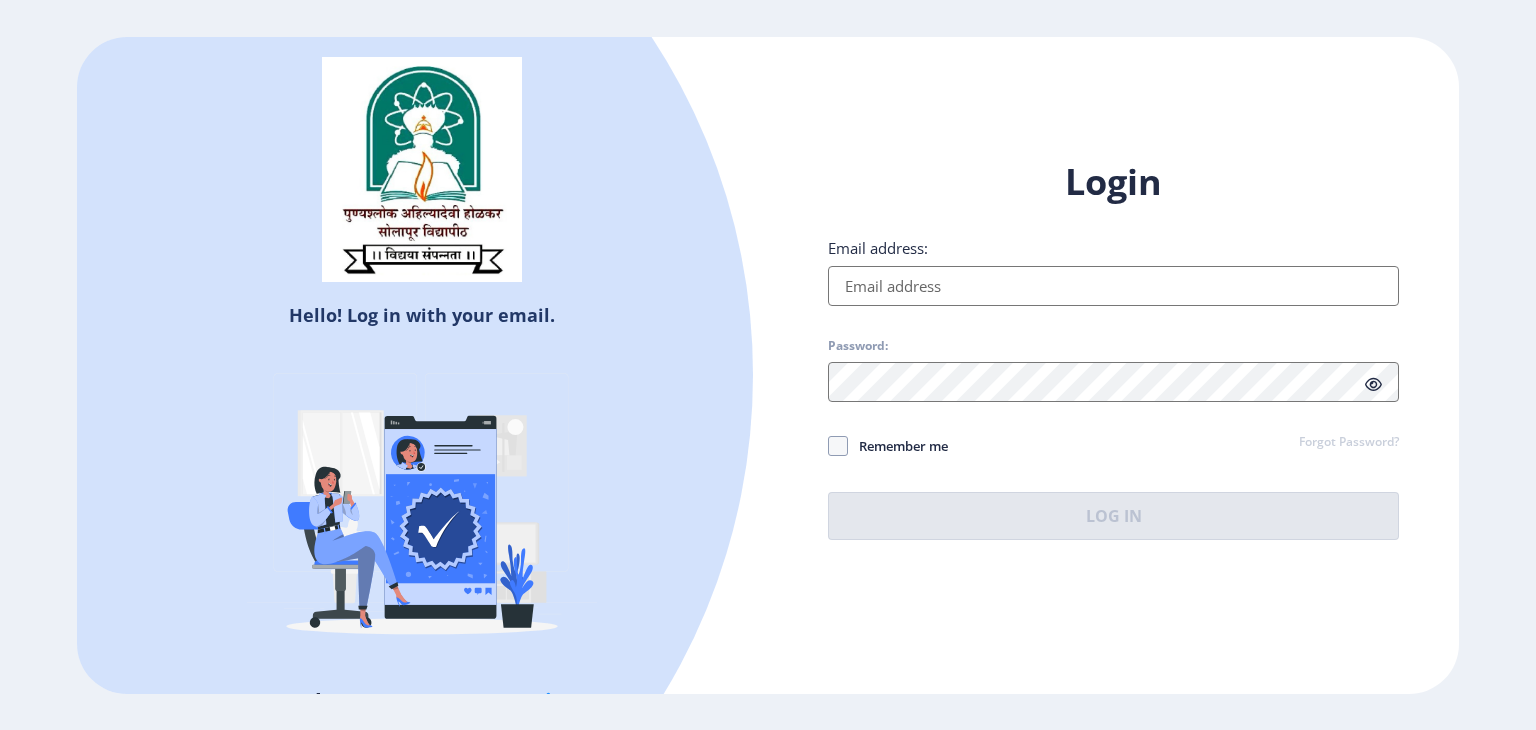 select 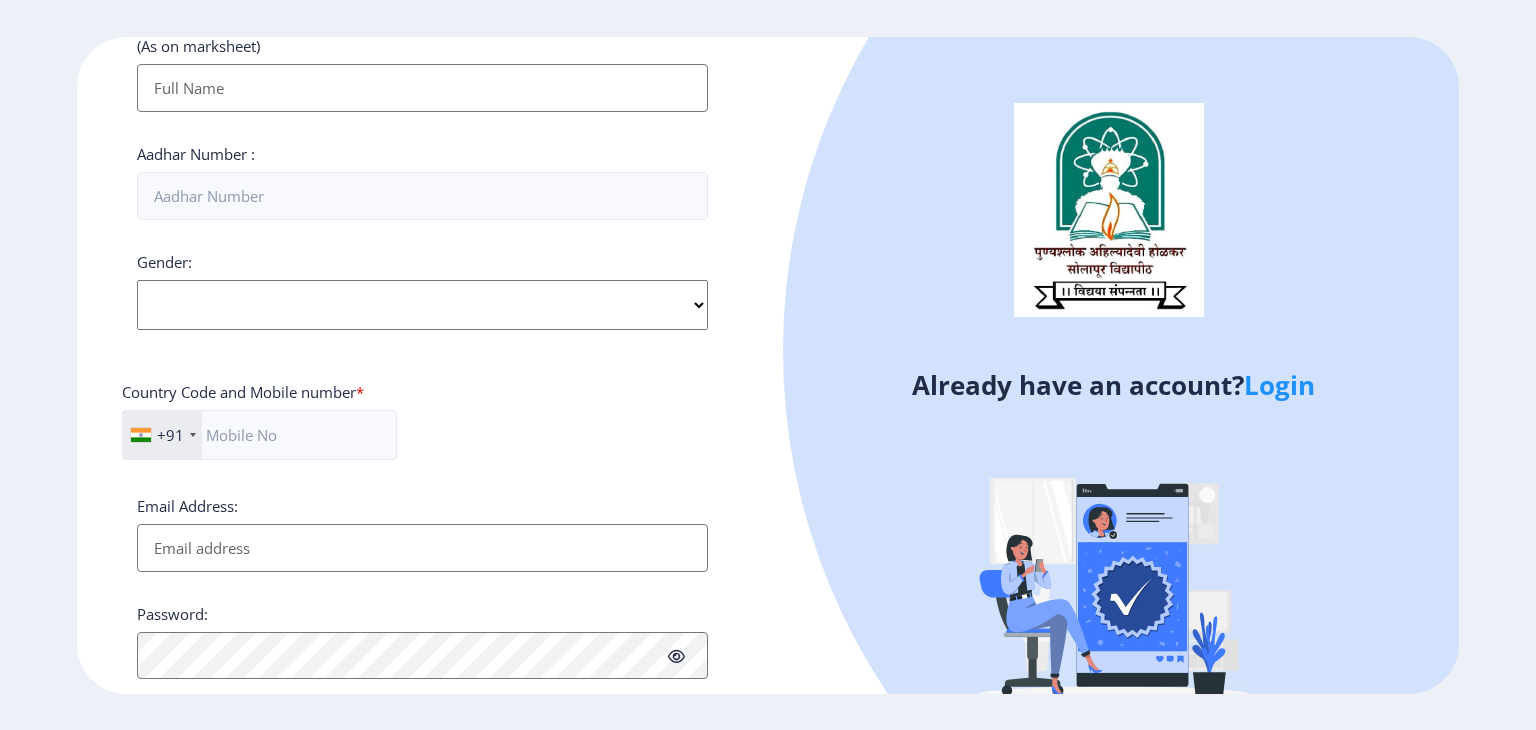 scroll, scrollTop: 732, scrollLeft: 0, axis: vertical 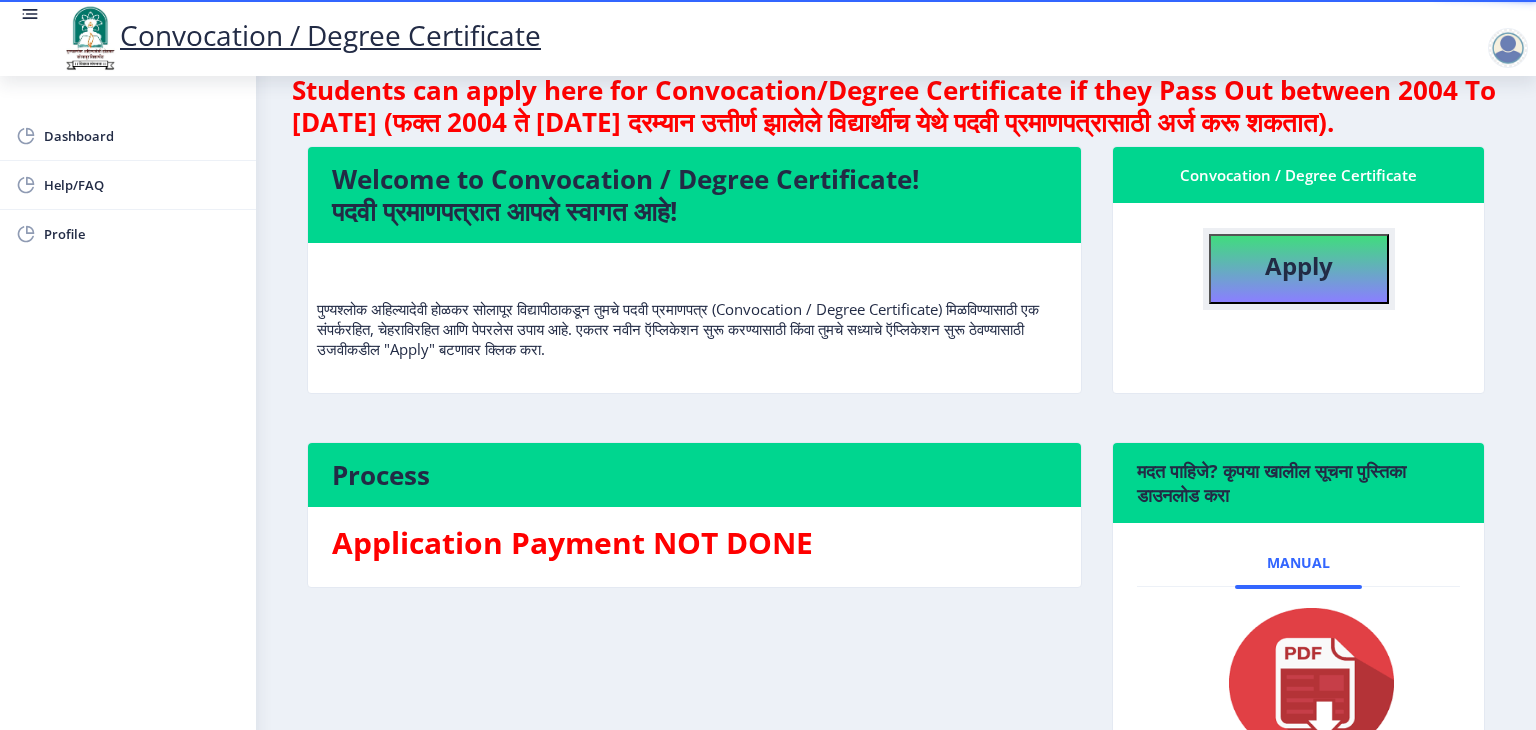 click on "Apply" 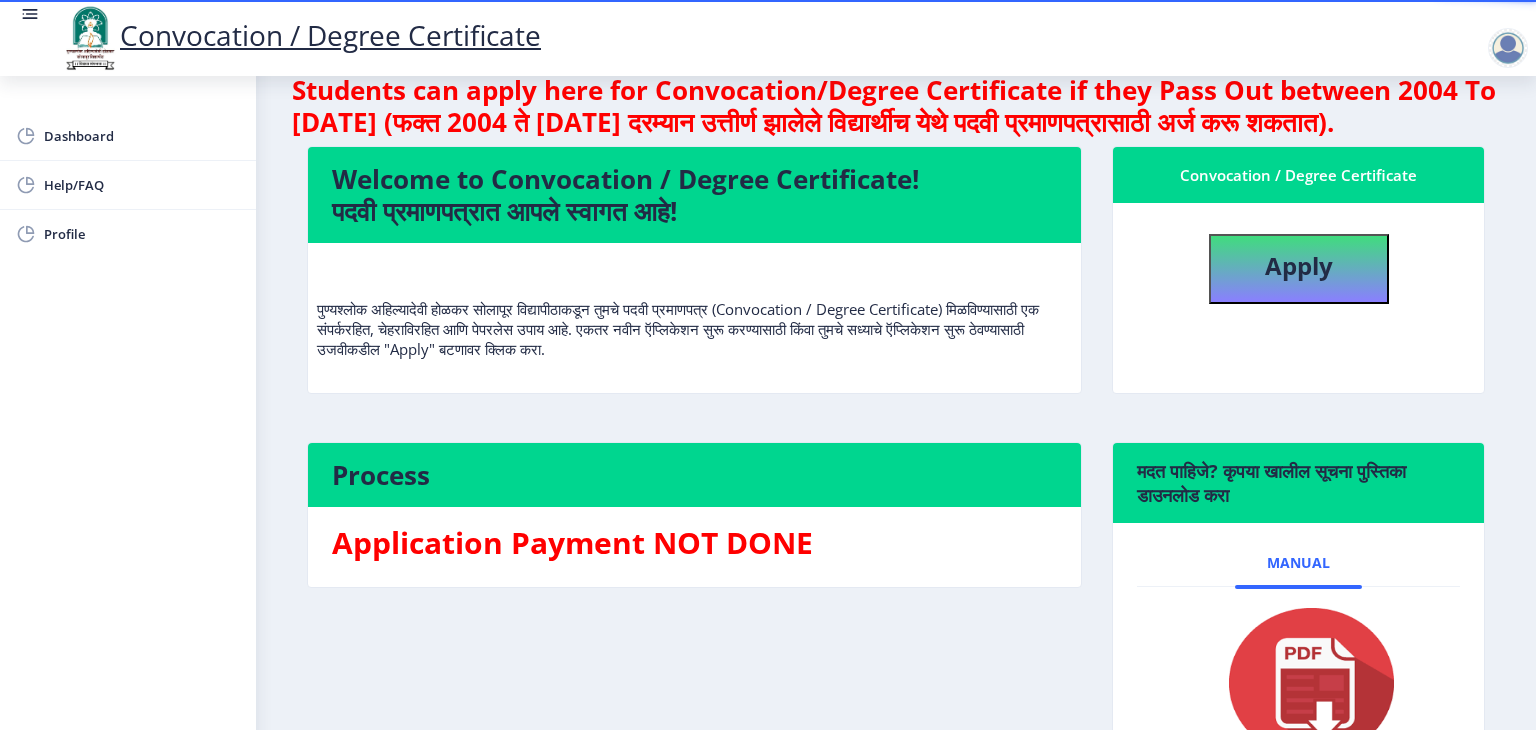 scroll, scrollTop: 0, scrollLeft: 0, axis: both 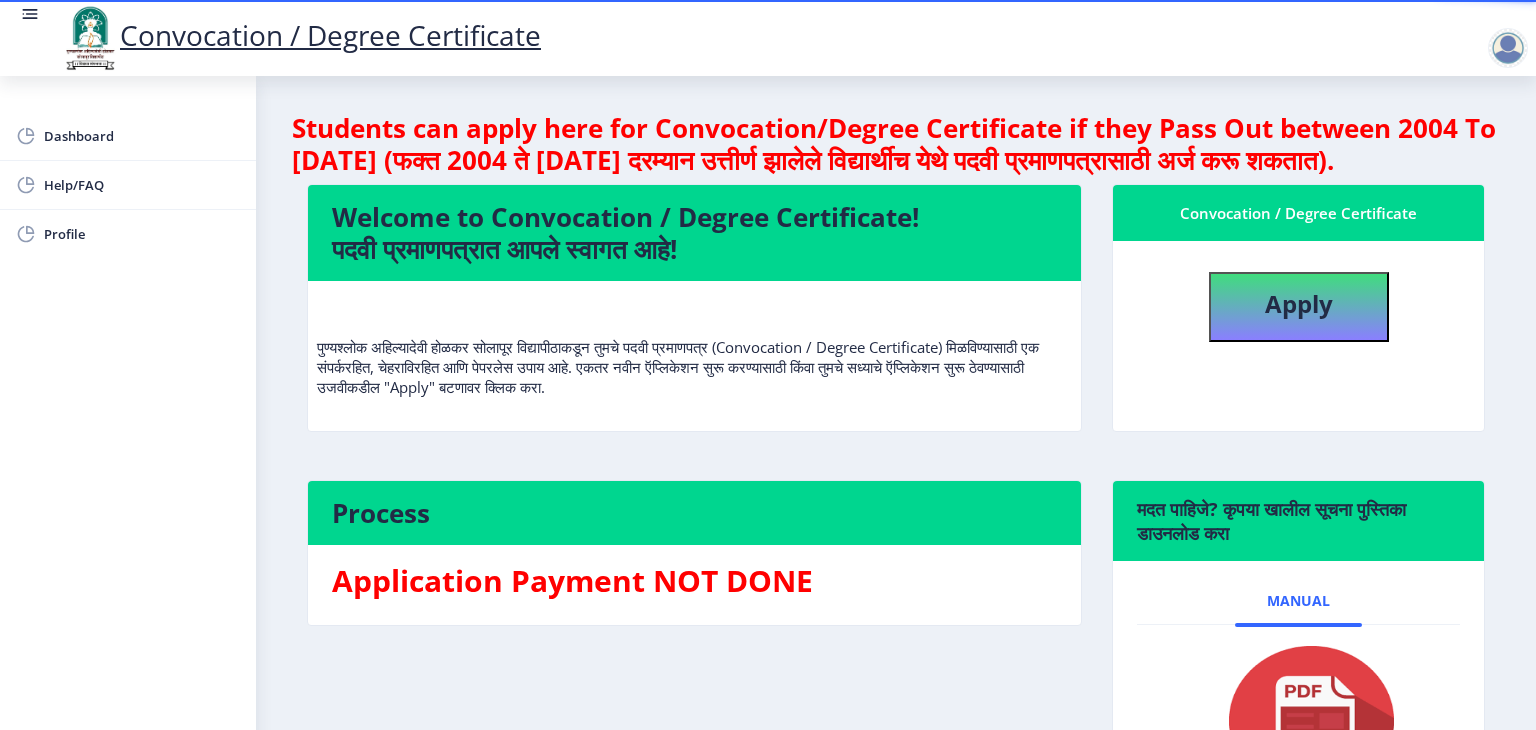 select 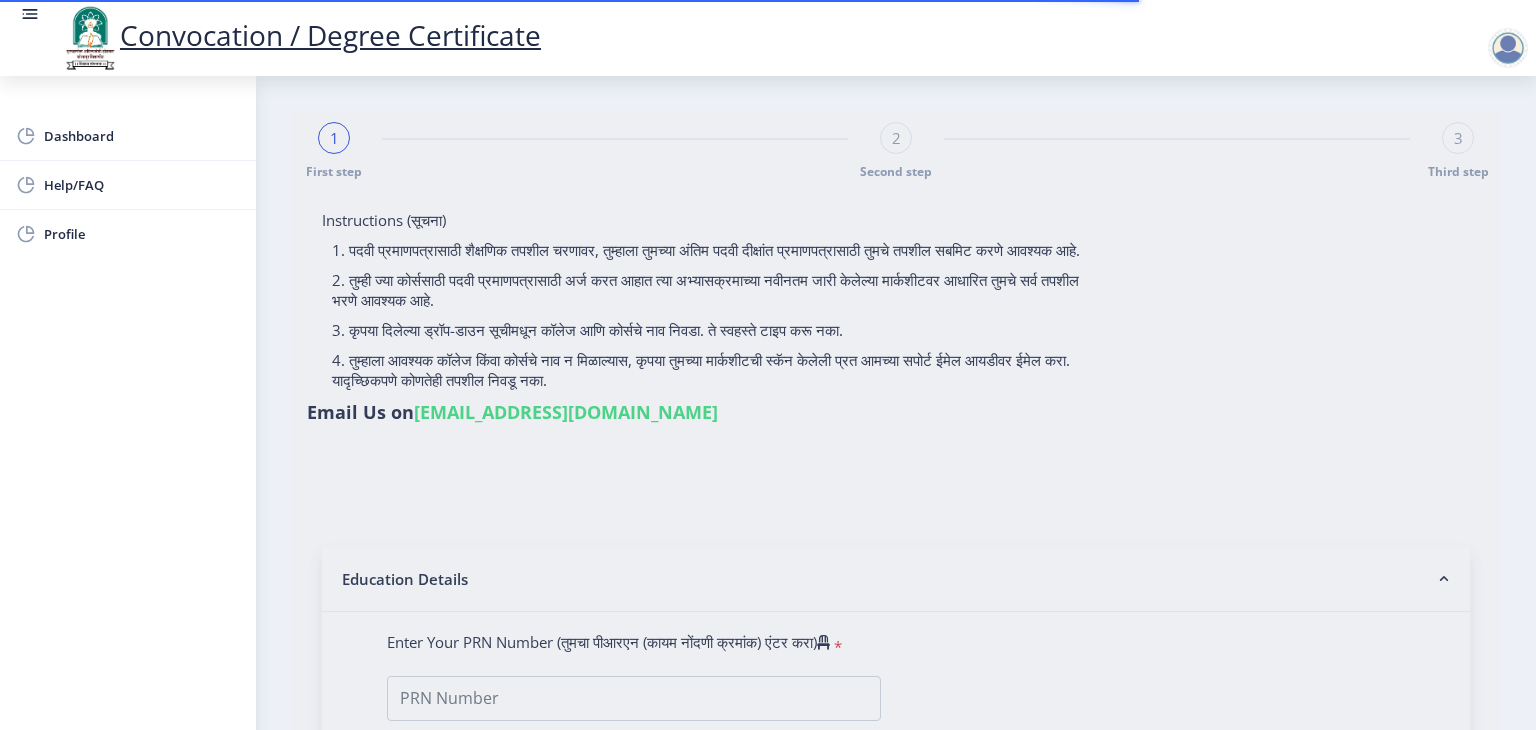 type on "[PERSON_NAME]" 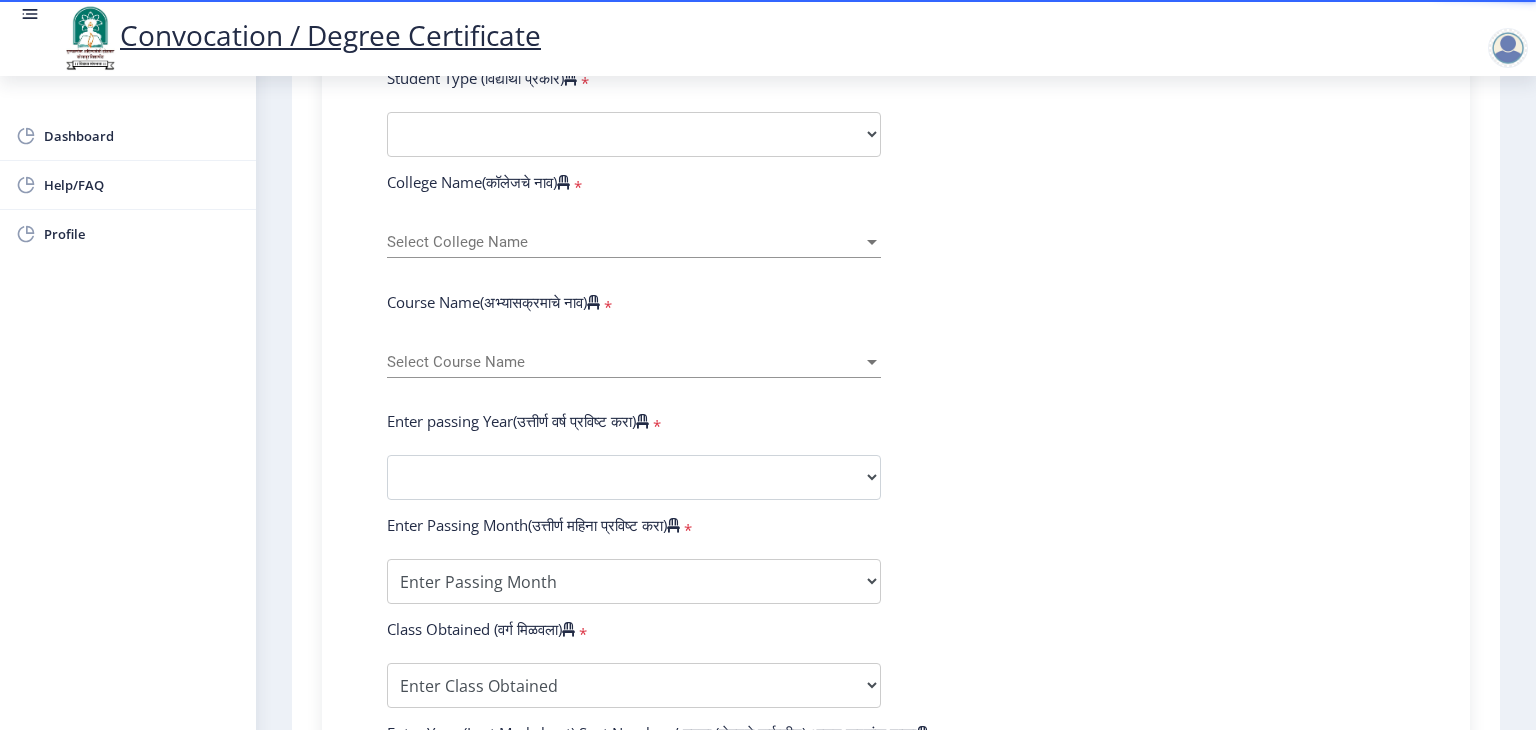 scroll, scrollTop: 700, scrollLeft: 0, axis: vertical 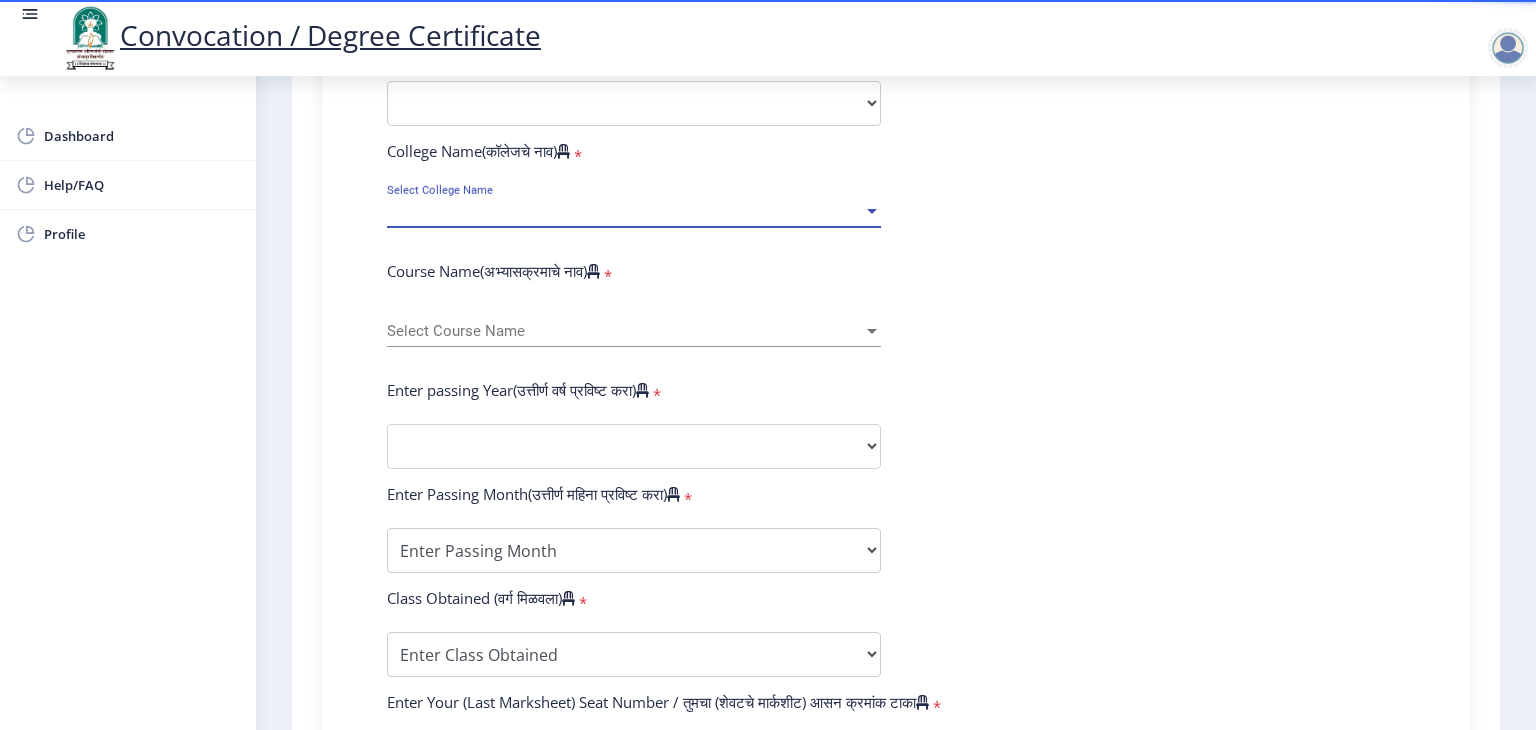 click at bounding box center [872, 211] 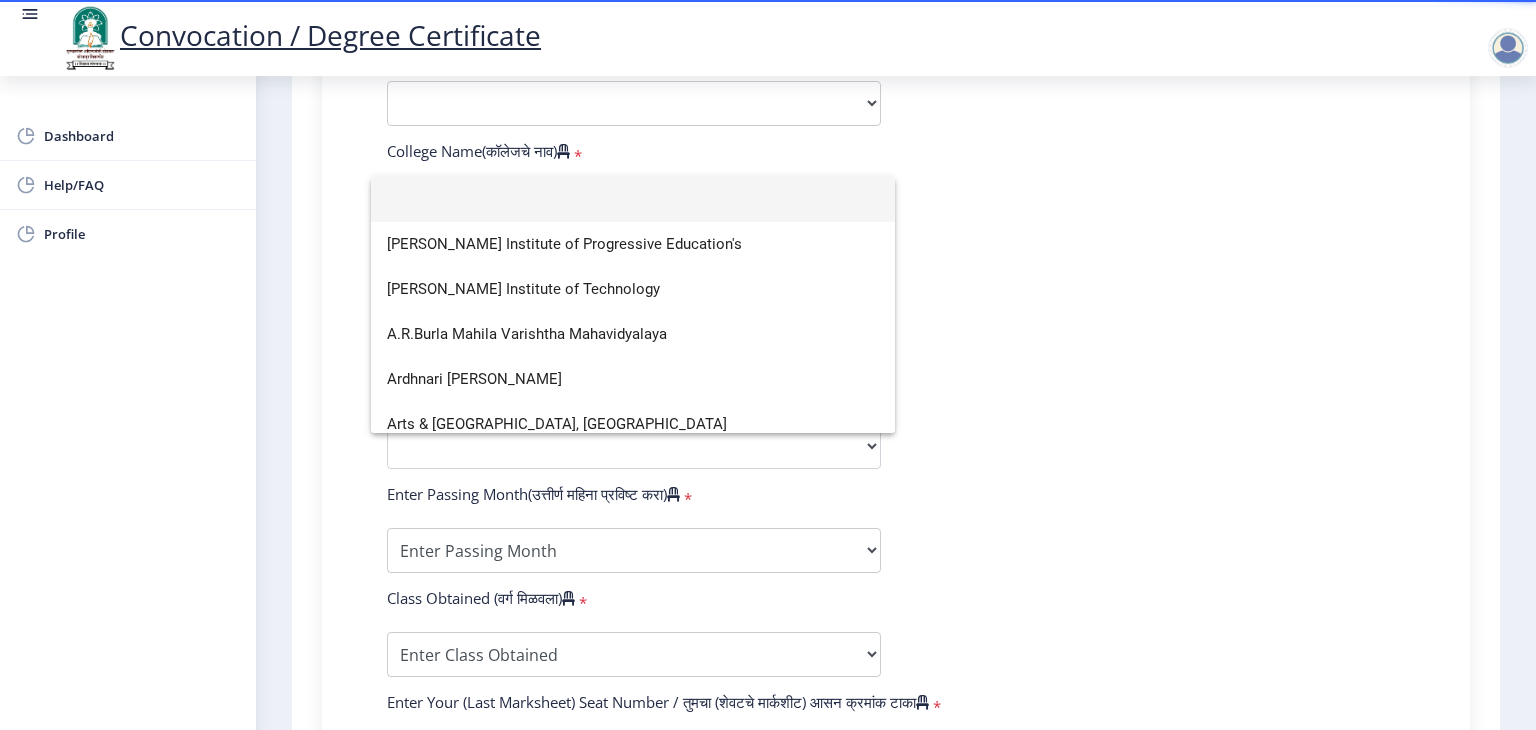 click 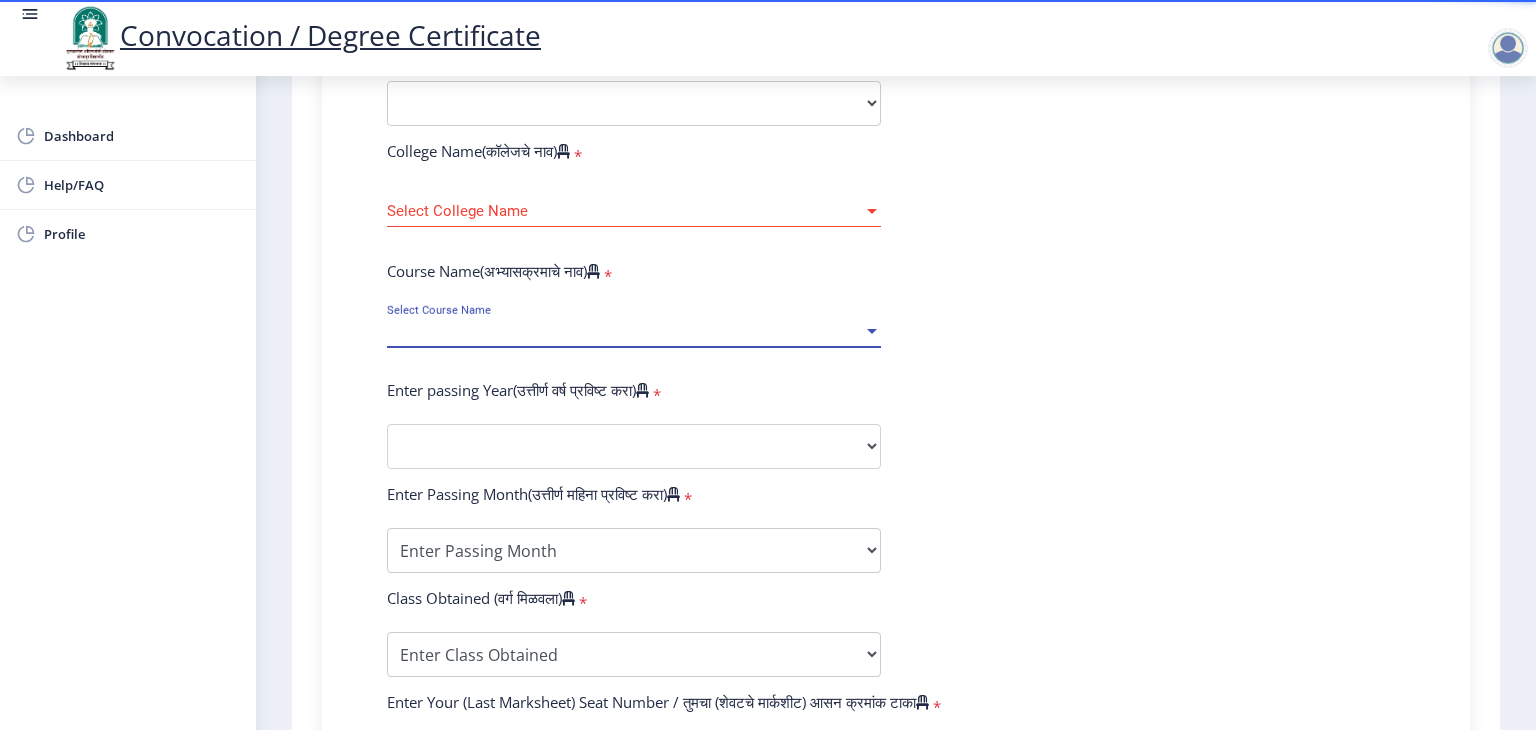 click at bounding box center [872, 331] 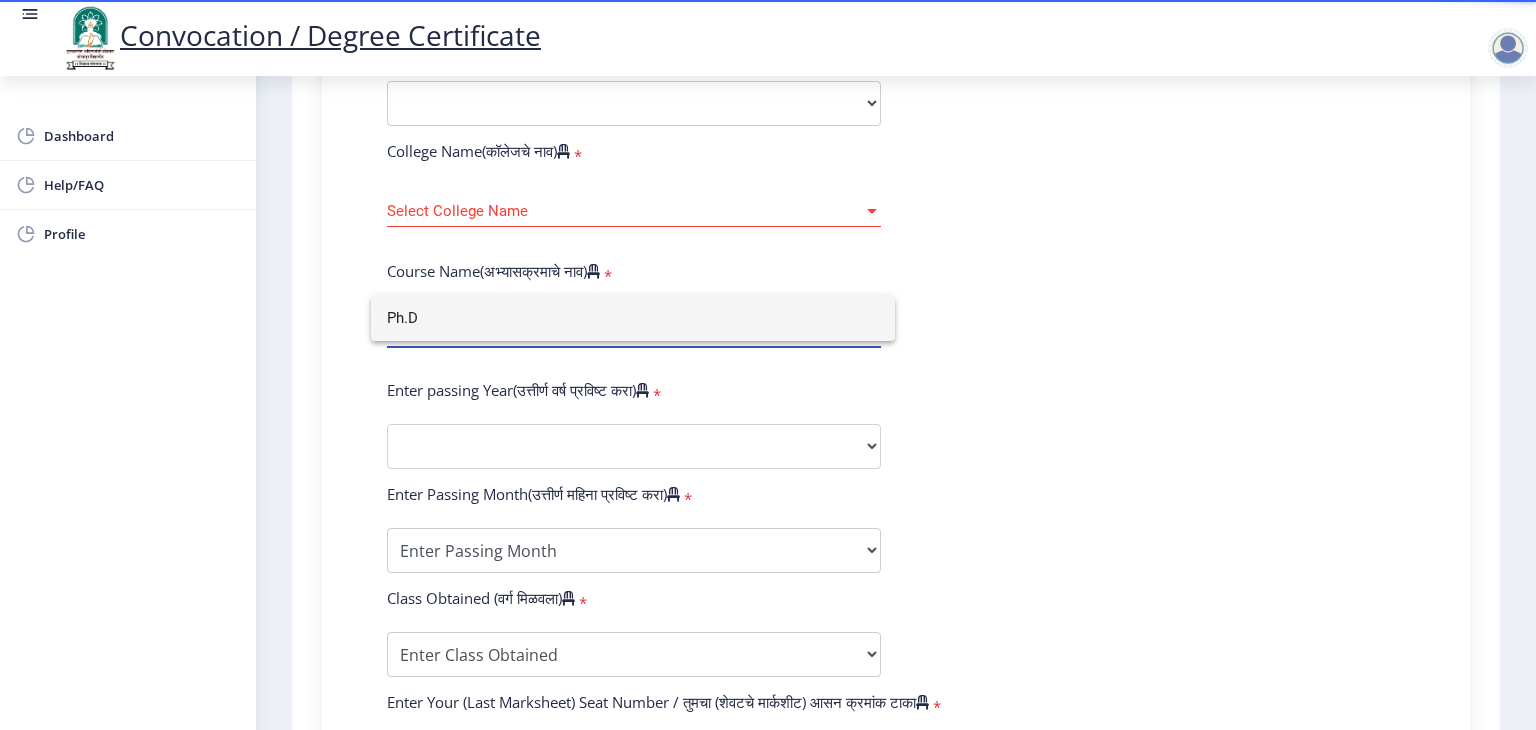 type on "Ph.D" 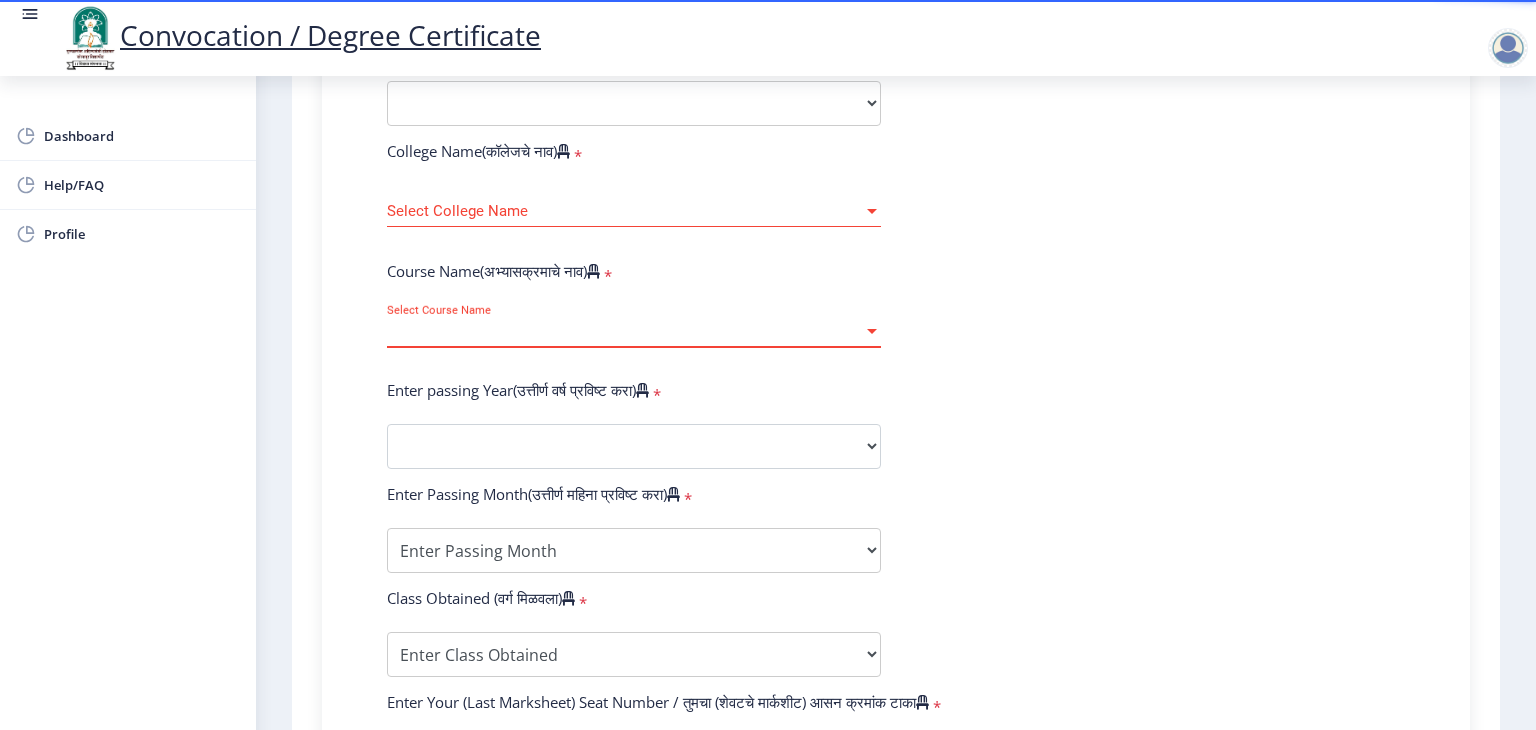 click at bounding box center (872, 331) 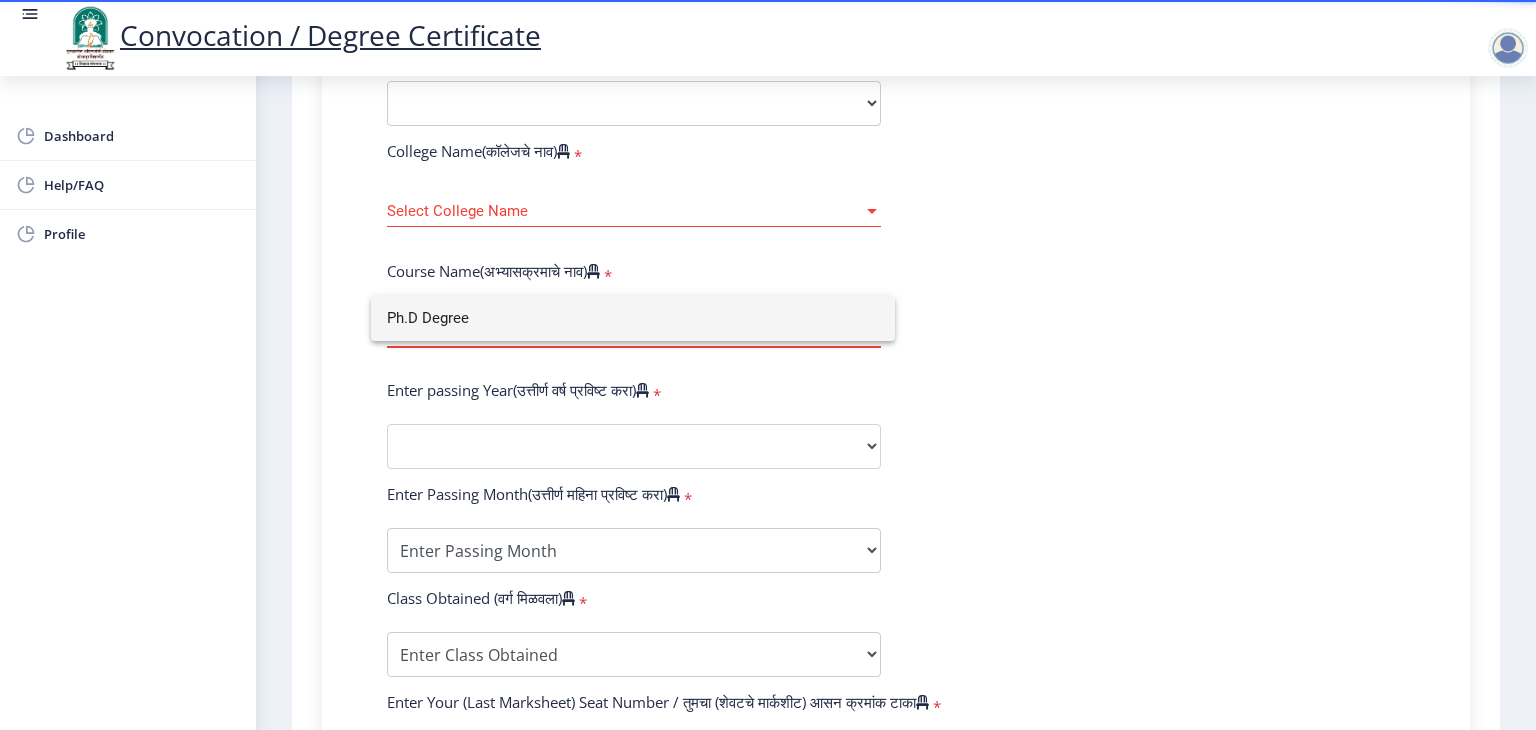 type on "Ph.D Degree" 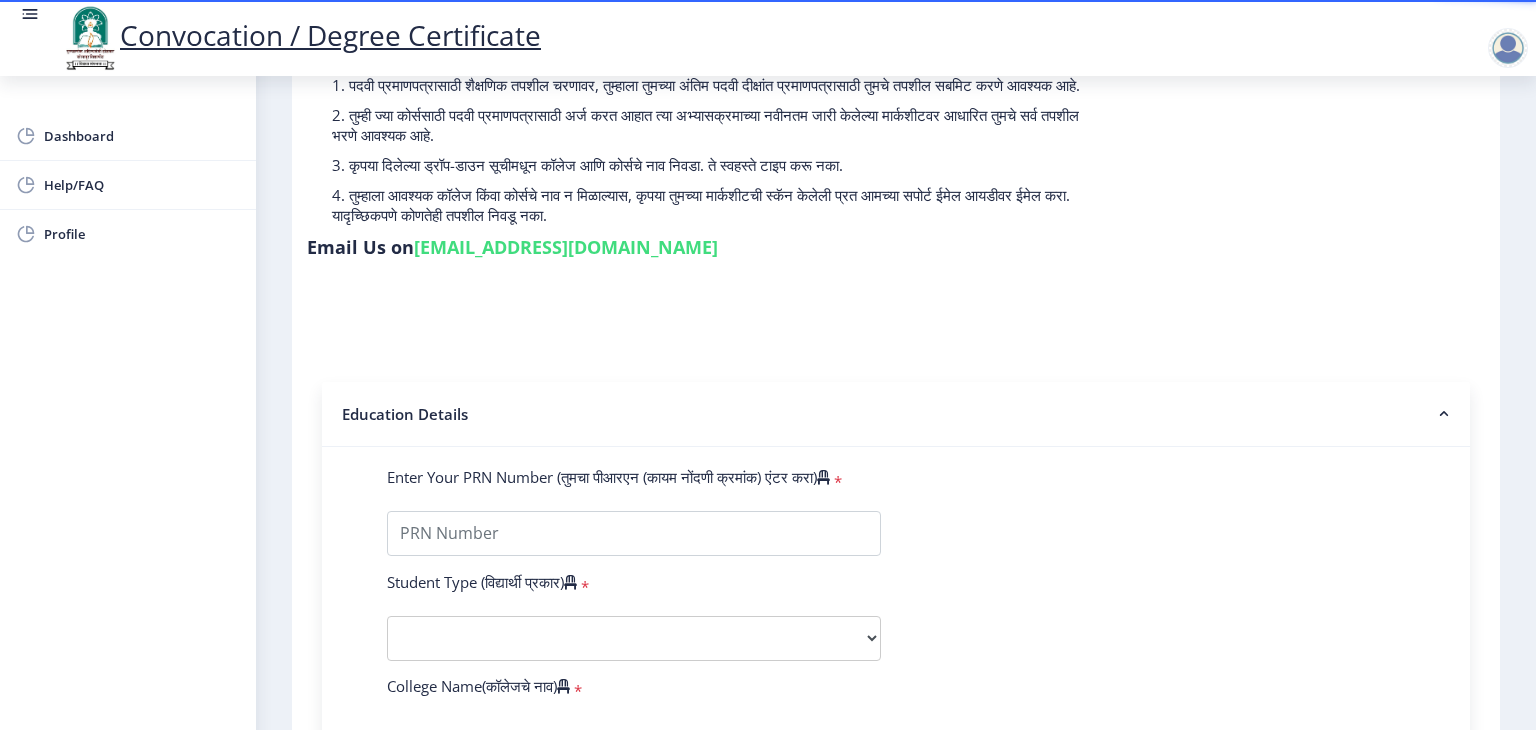 scroll, scrollTop: 105, scrollLeft: 0, axis: vertical 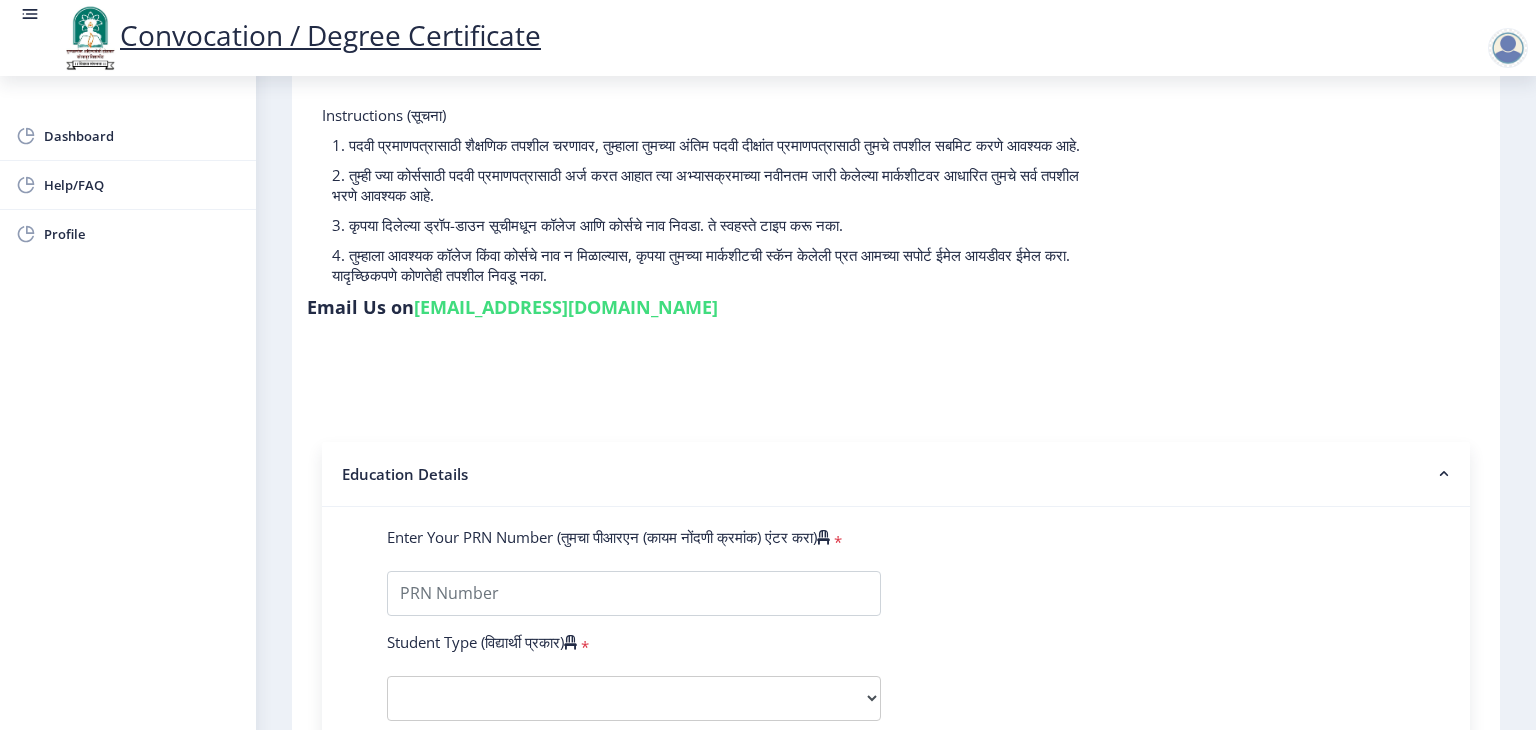 click on "[EMAIL_ADDRESS][DOMAIN_NAME]" 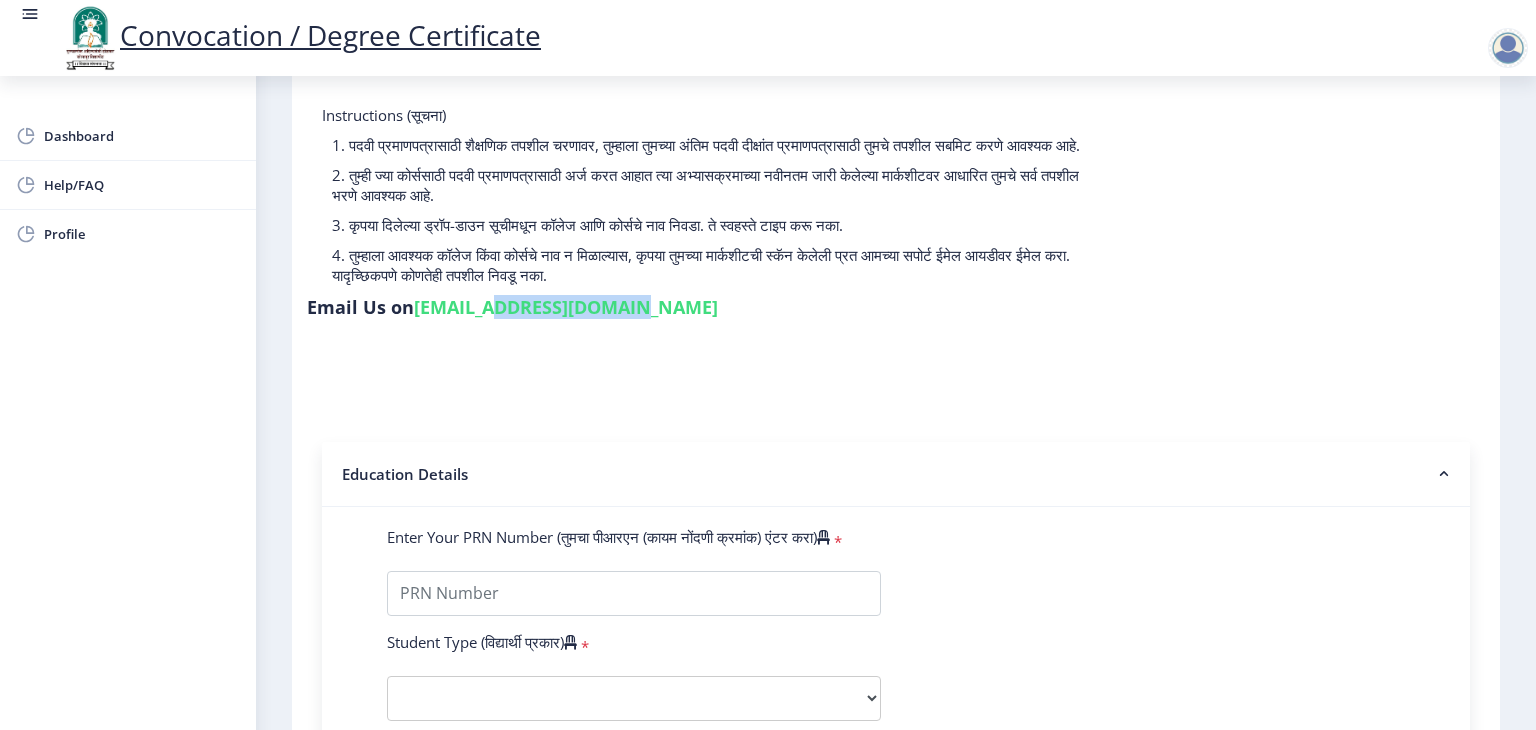 click on "[EMAIL_ADDRESS][DOMAIN_NAME]" 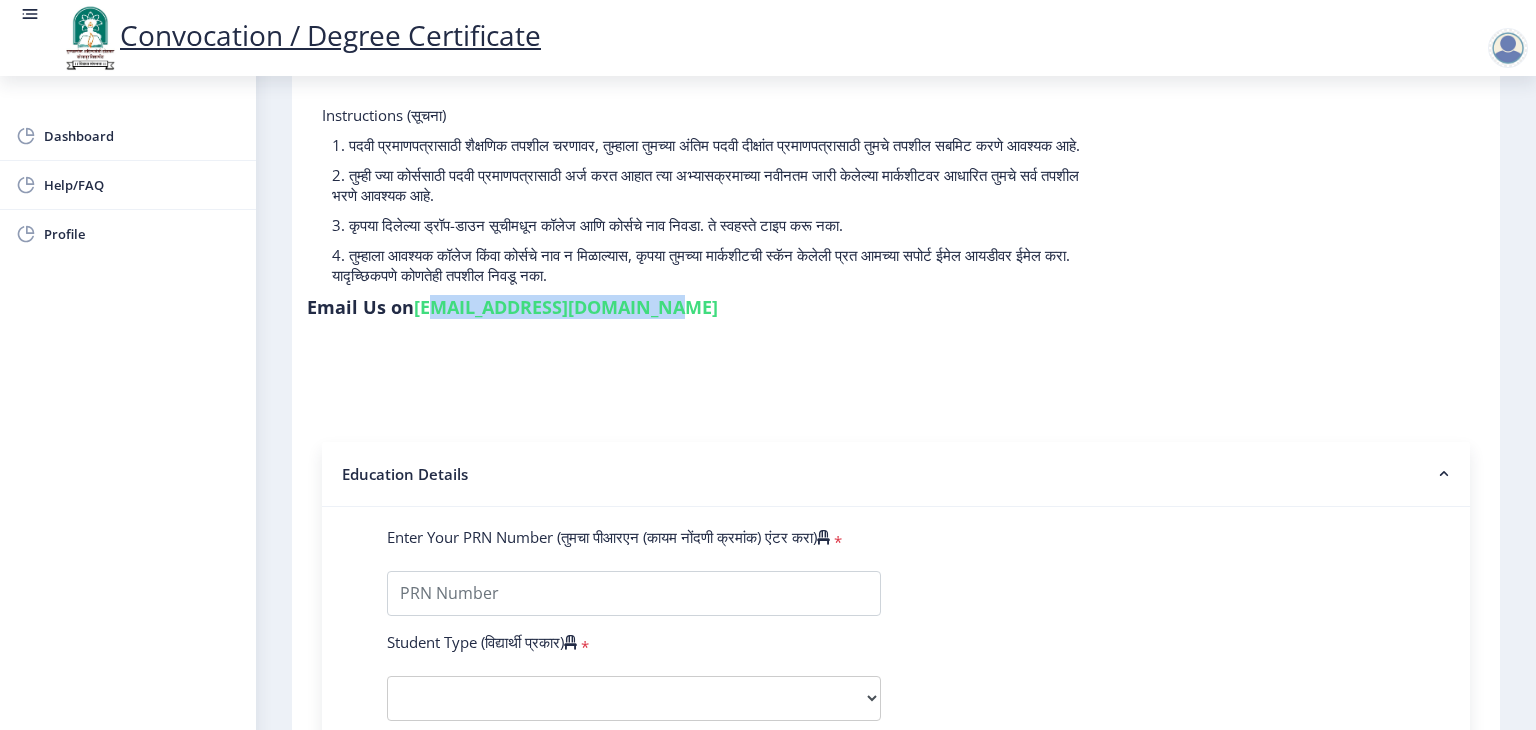 drag, startPoint x: 1203, startPoint y: 117, endPoint x: 1427, endPoint y: 145, distance: 225.74321 